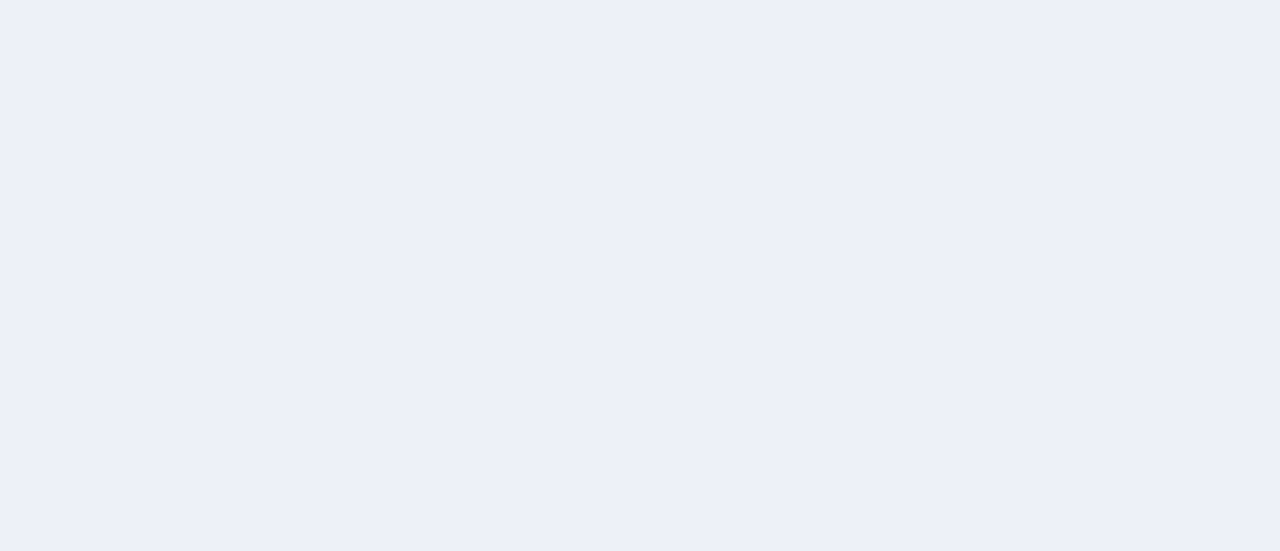 scroll, scrollTop: 0, scrollLeft: 0, axis: both 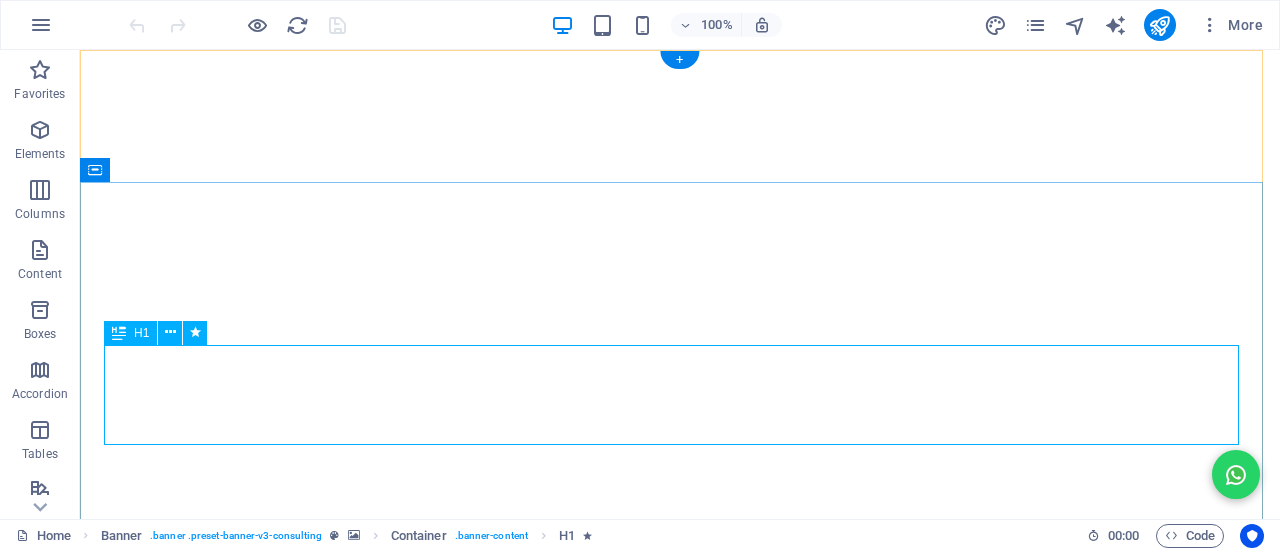 click on "SDS Bright Lab Islamic School" at bounding box center [680, 1180] 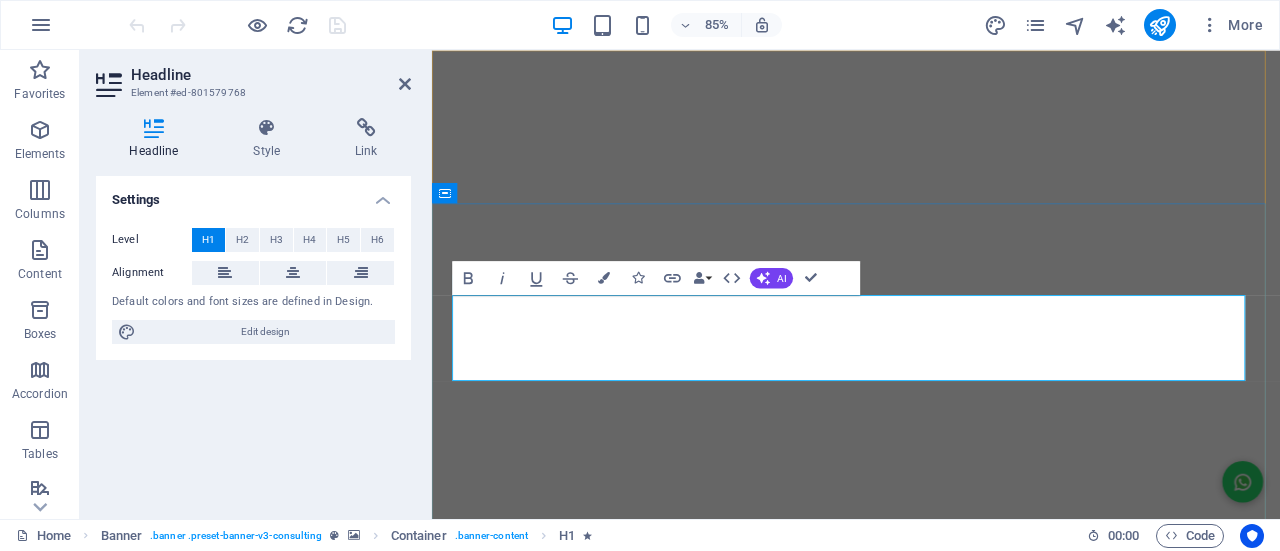 click on "SDS Bright Lab Islamic School" at bounding box center [931, 1196] 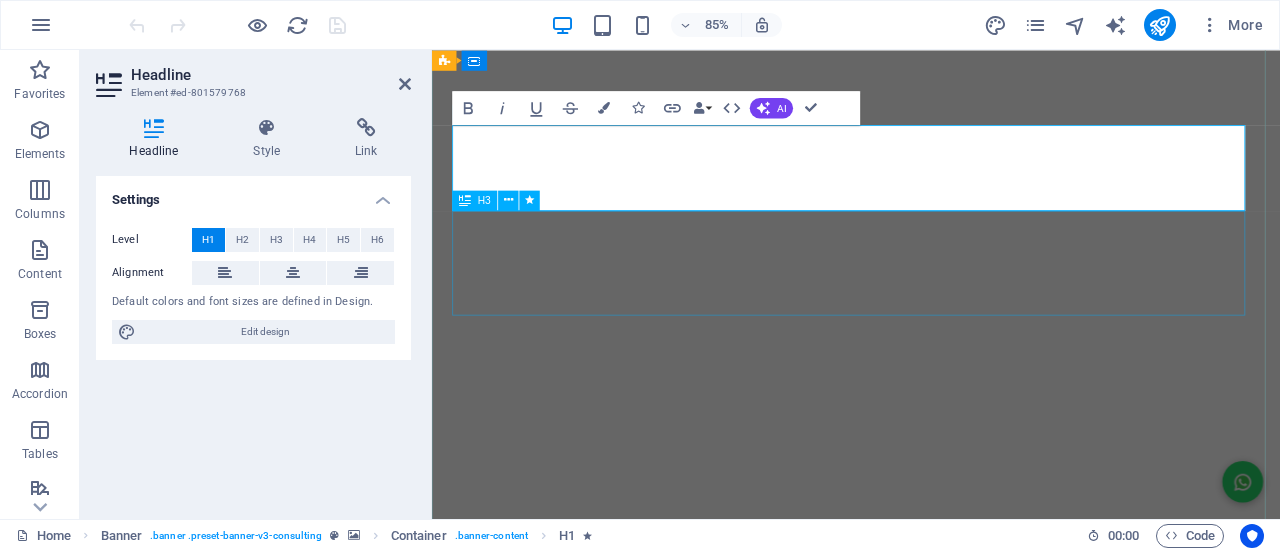 scroll, scrollTop: 100, scrollLeft: 0, axis: vertical 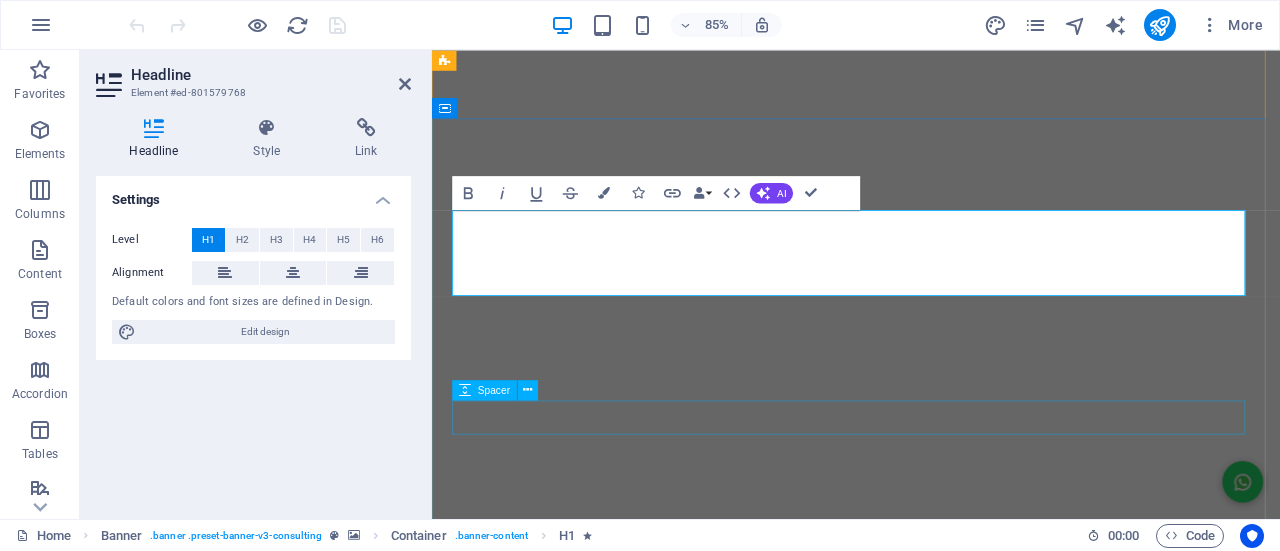 click at bounding box center (931, 1290) 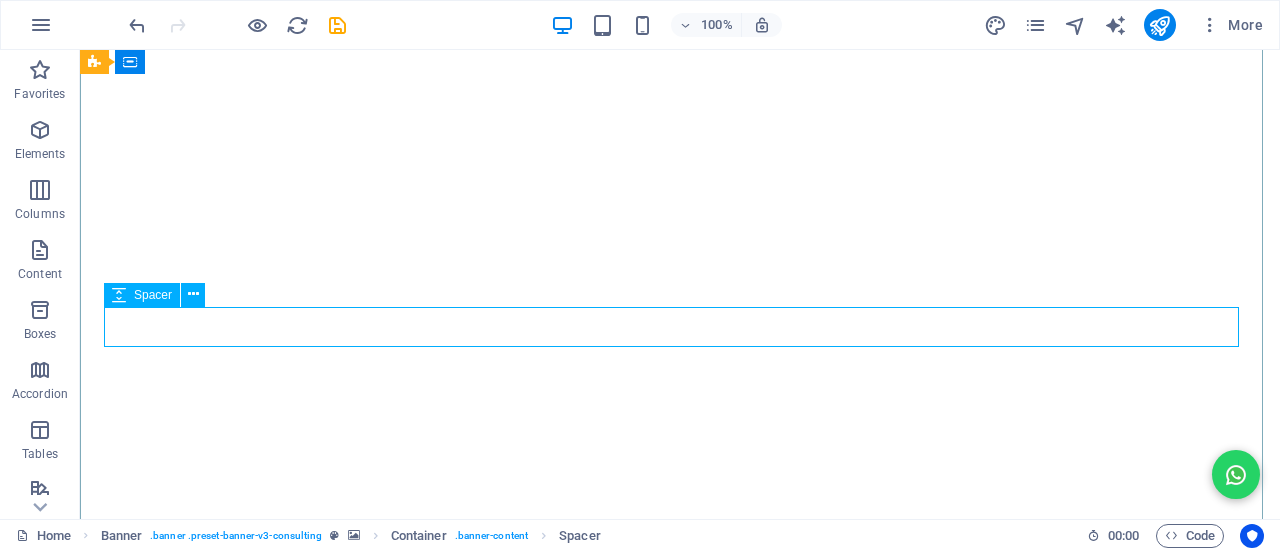 scroll, scrollTop: 100, scrollLeft: 0, axis: vertical 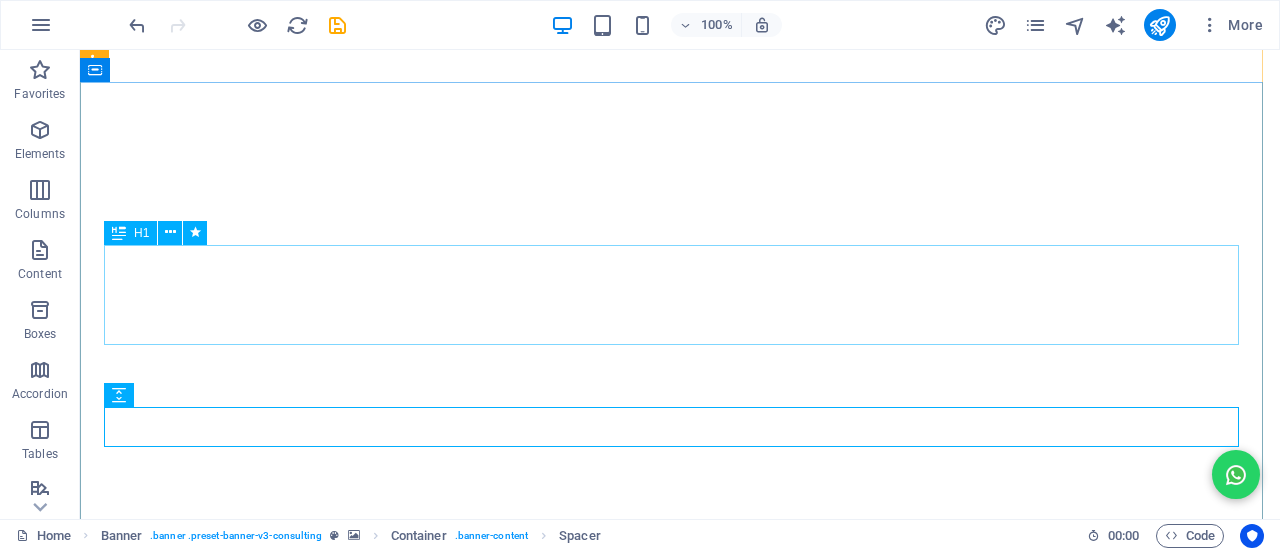 click on "Bright Lab Islamic School" at bounding box center (680, 1080) 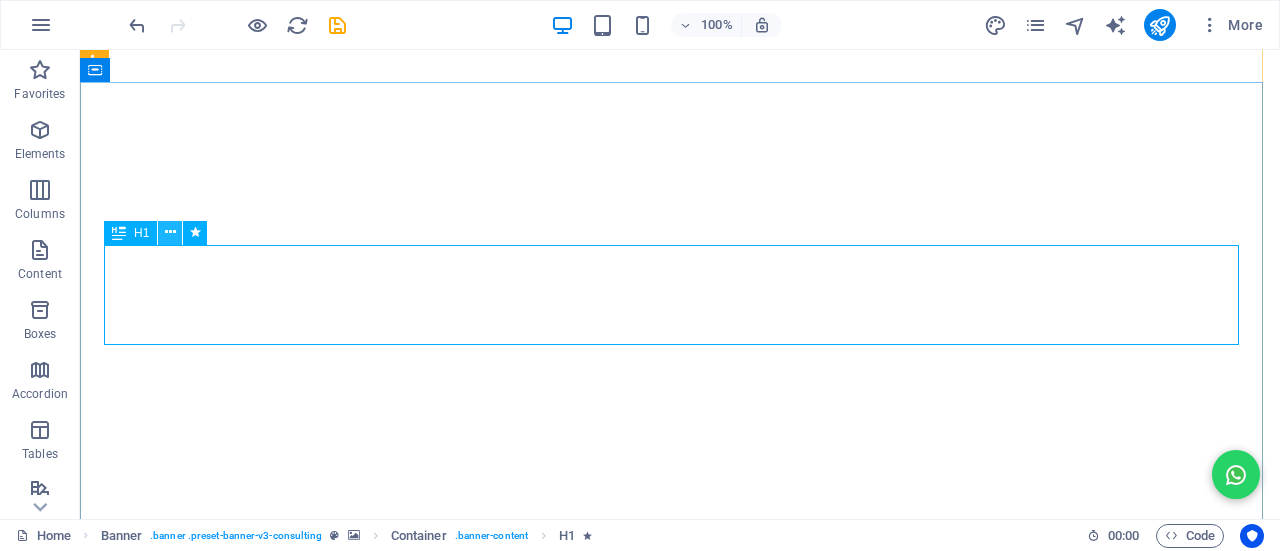 click at bounding box center [170, 232] 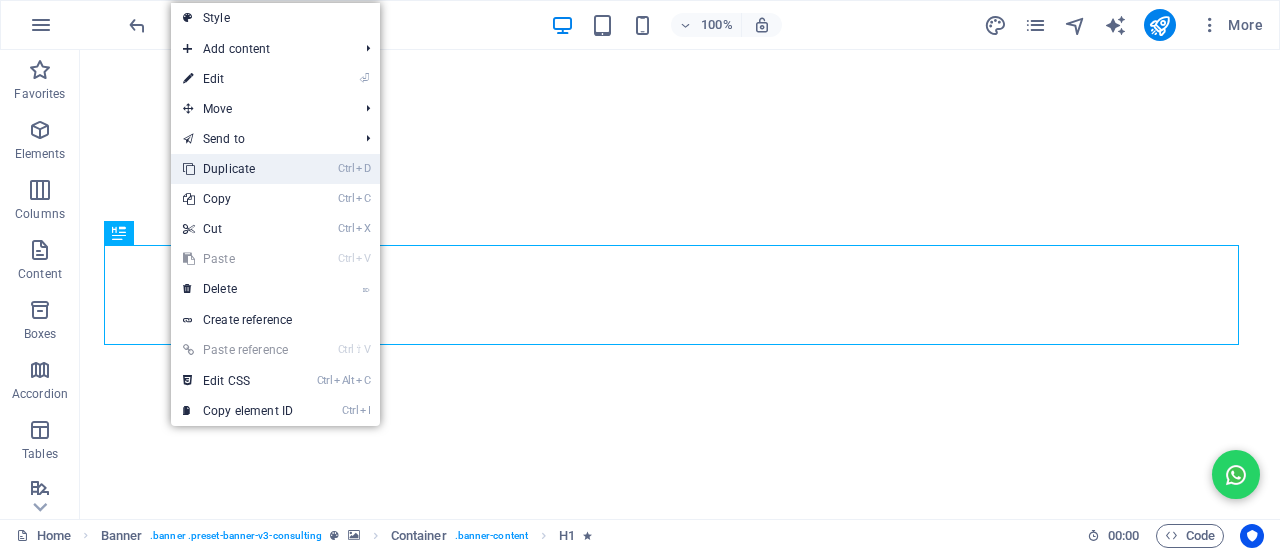 click on "Ctrl D  Duplicate" at bounding box center (238, 169) 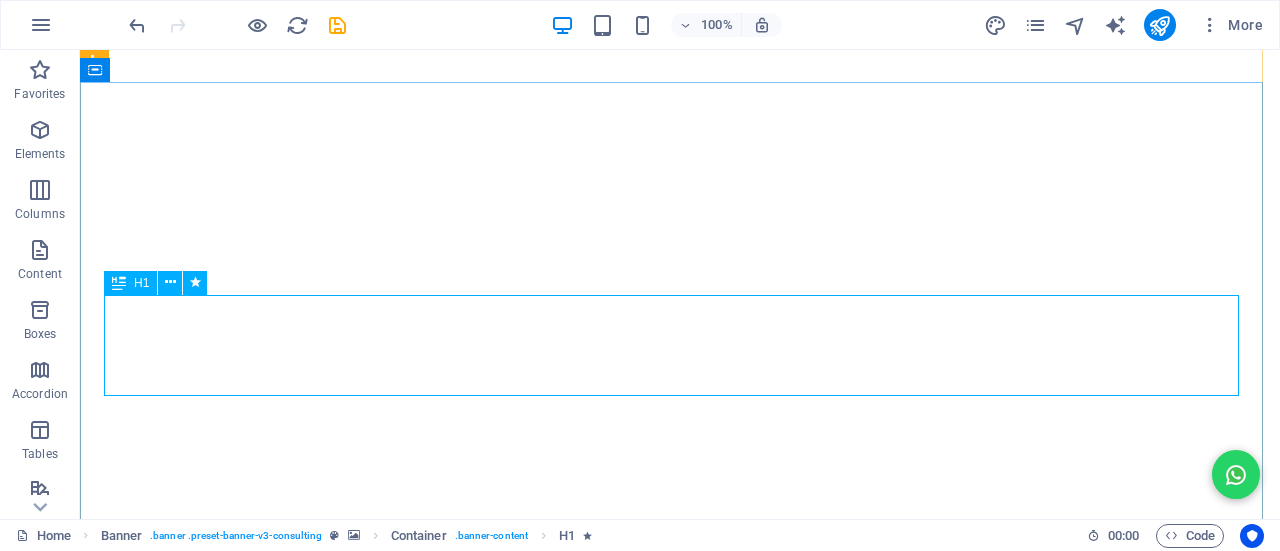 click on "Bright Lab Islamic School" at bounding box center [680, 1181] 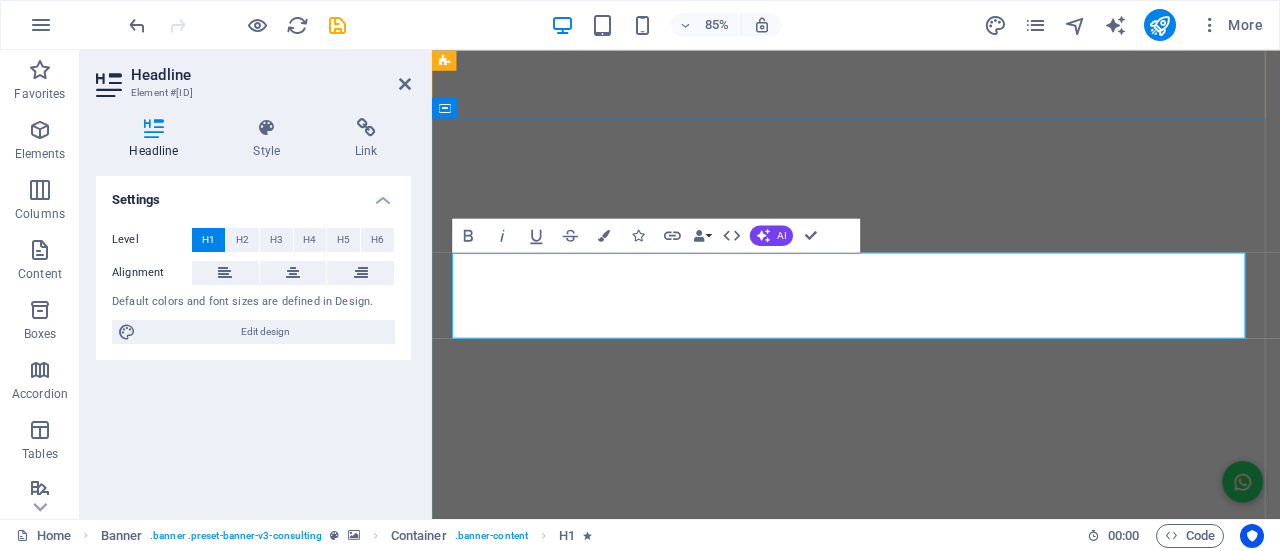 type 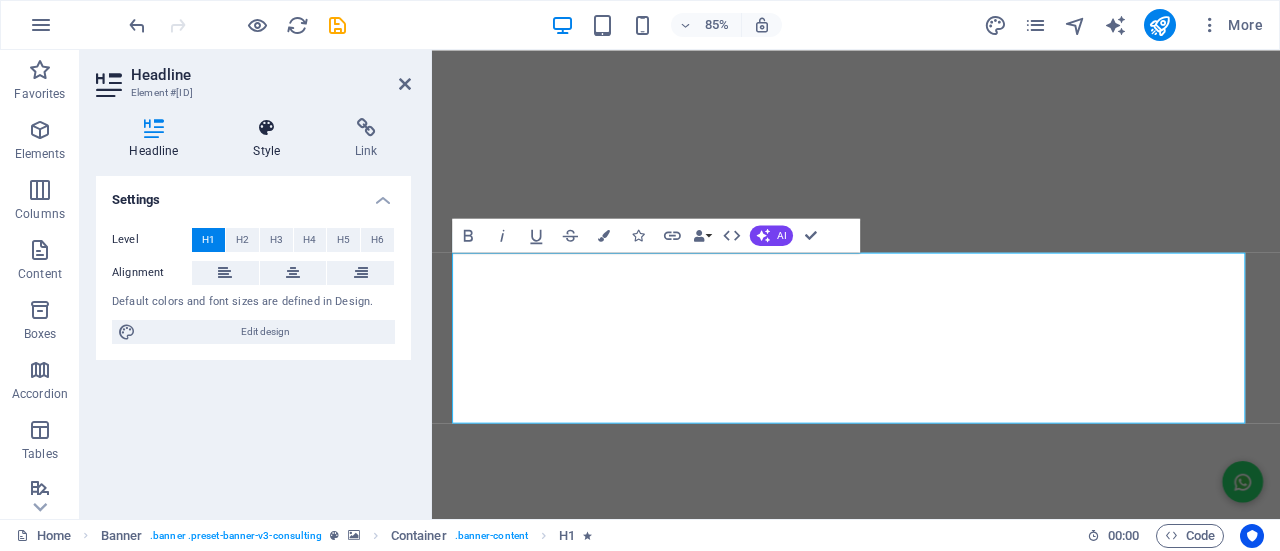 click at bounding box center (267, 128) 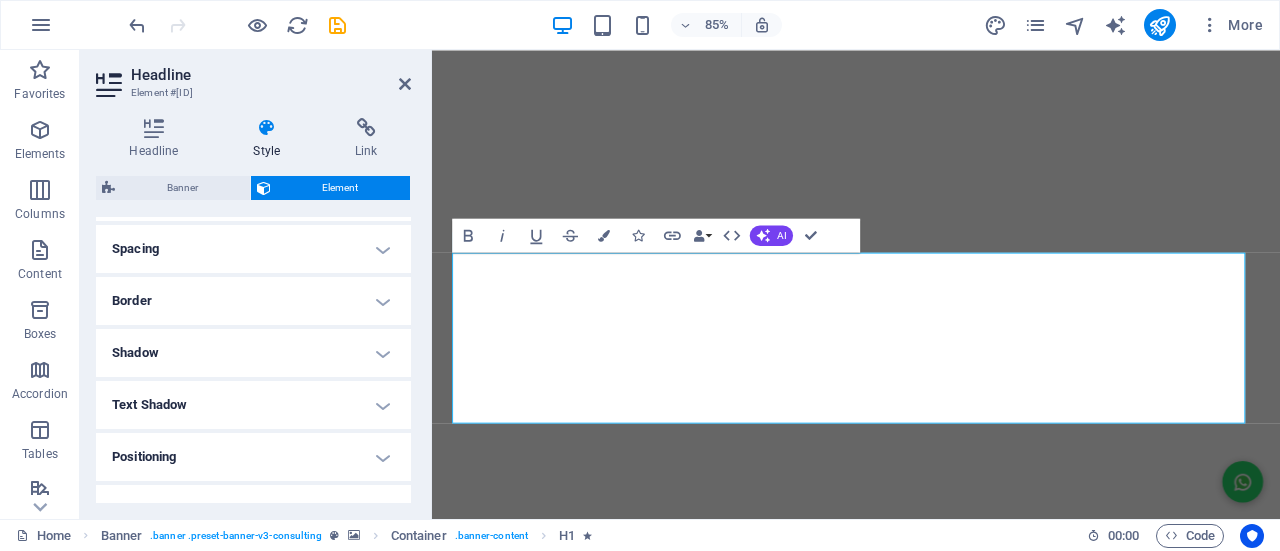 scroll, scrollTop: 400, scrollLeft: 0, axis: vertical 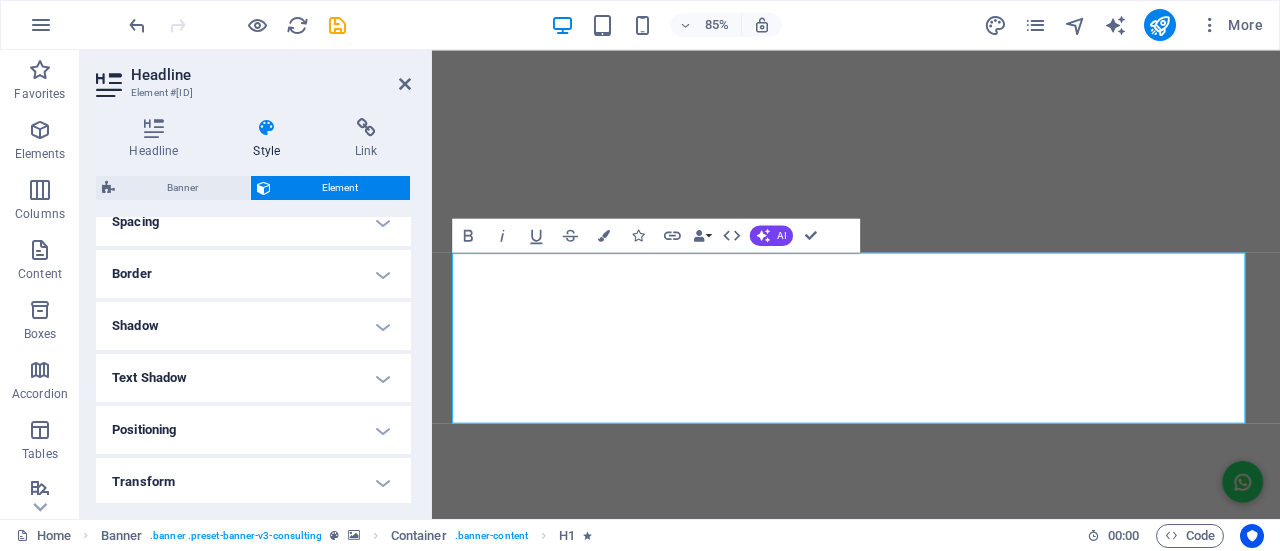 click on "Text Shadow" at bounding box center [253, 378] 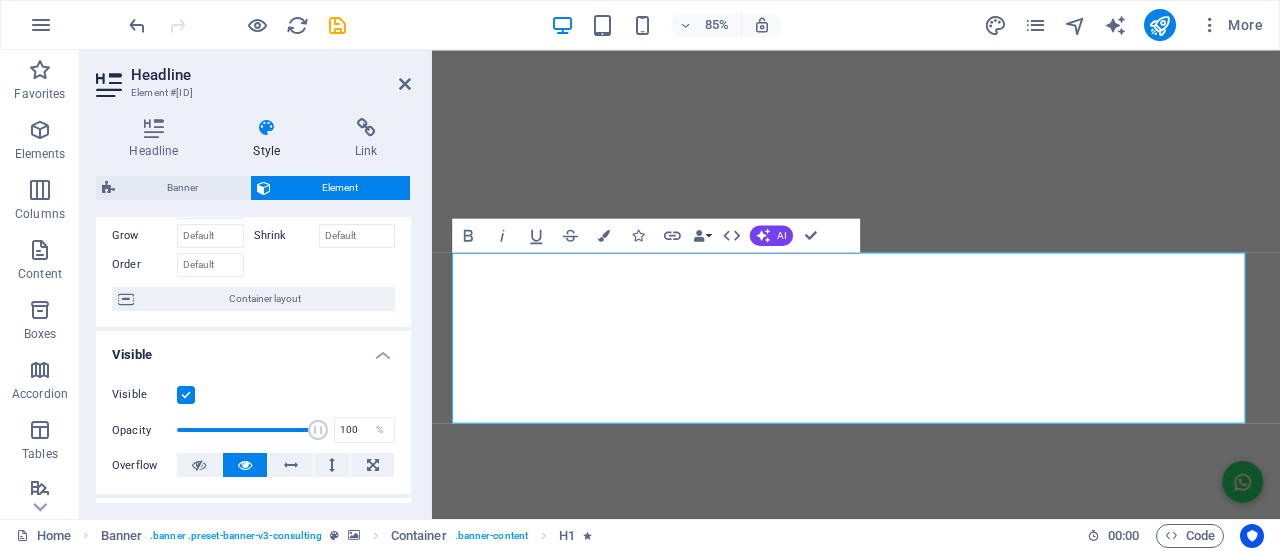 scroll, scrollTop: 300, scrollLeft: 0, axis: vertical 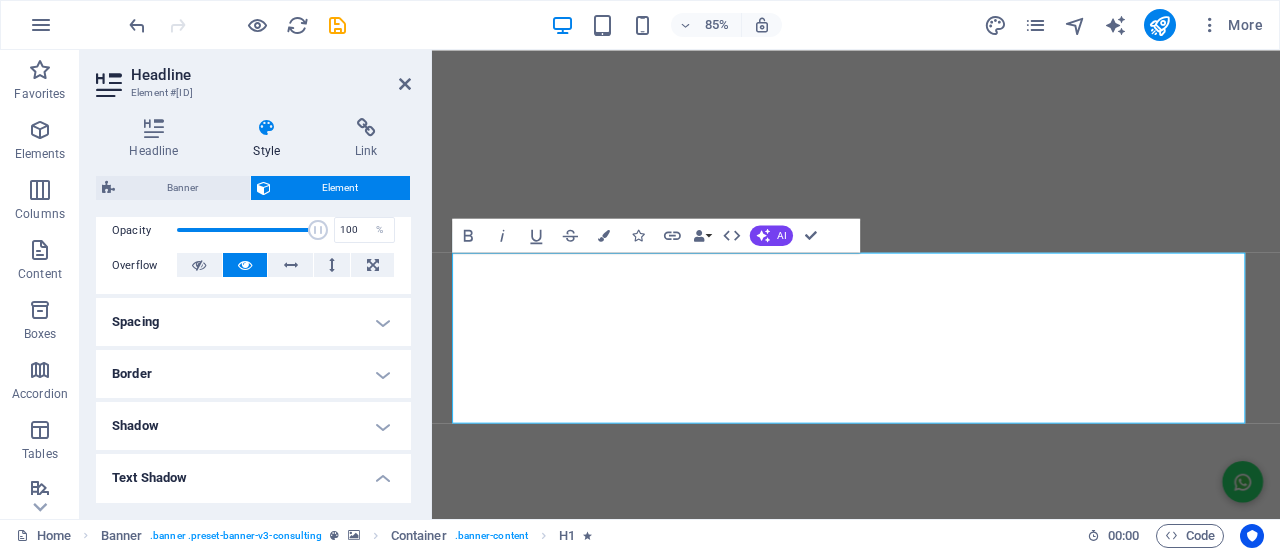 click on "Spacing" at bounding box center (253, 322) 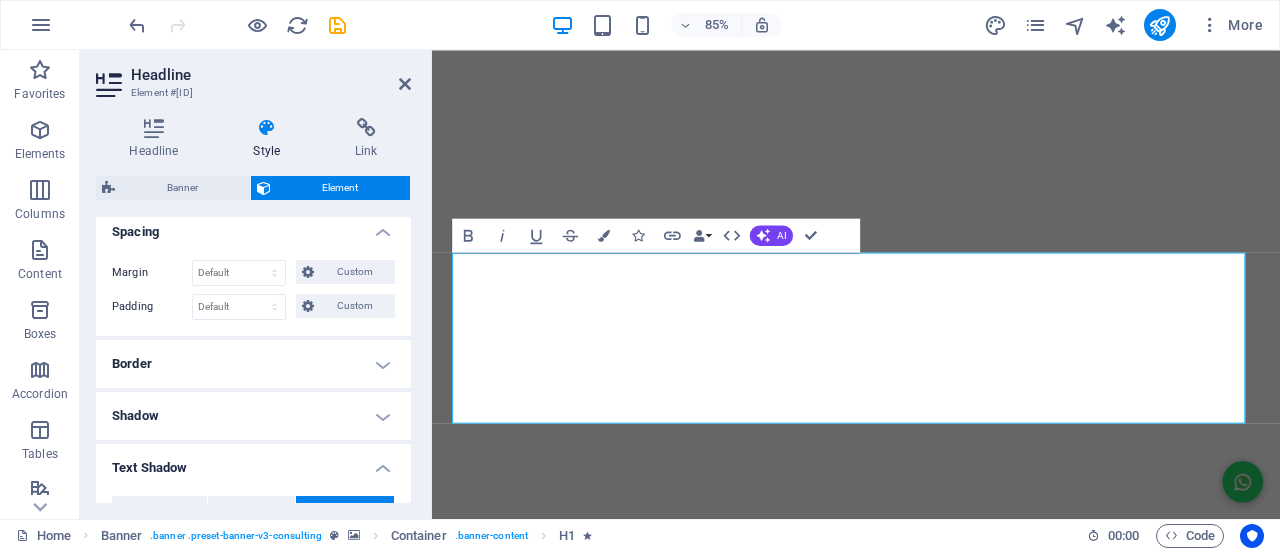 scroll, scrollTop: 0, scrollLeft: 0, axis: both 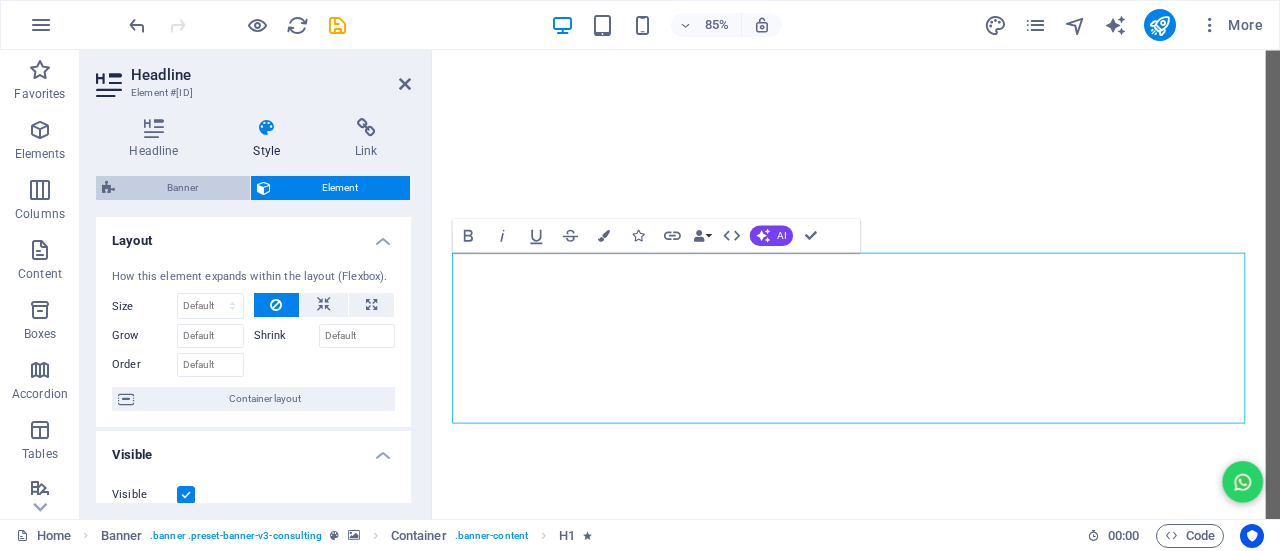 drag, startPoint x: 179, startPoint y: 183, endPoint x: 261, endPoint y: 289, distance: 134.01492 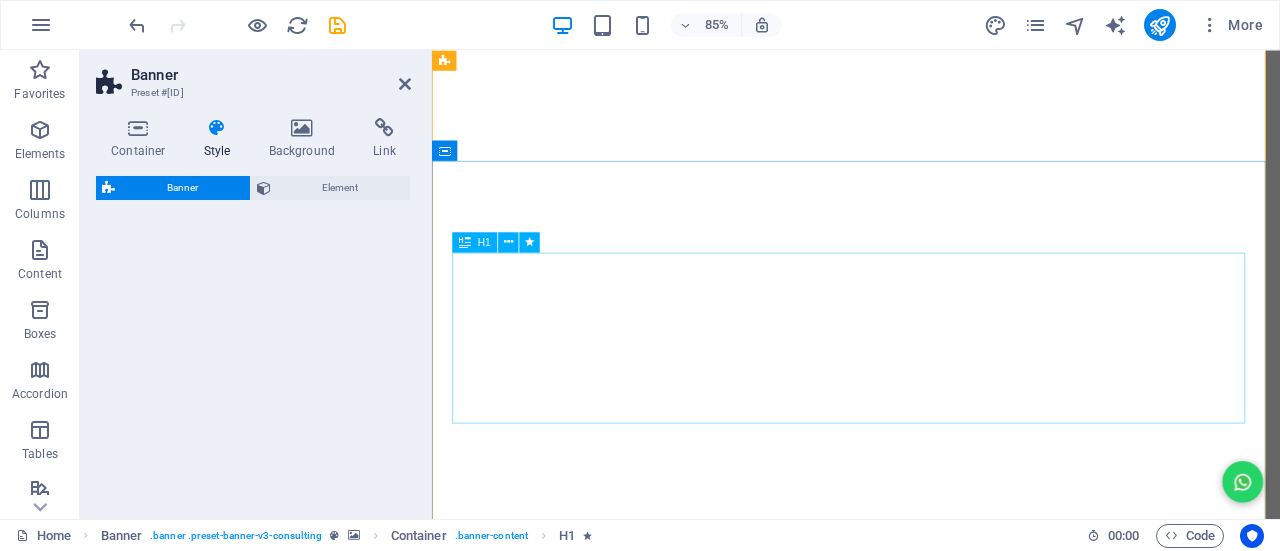 click on "Qur'an & Science Elementary School" at bounding box center [931, 1298] 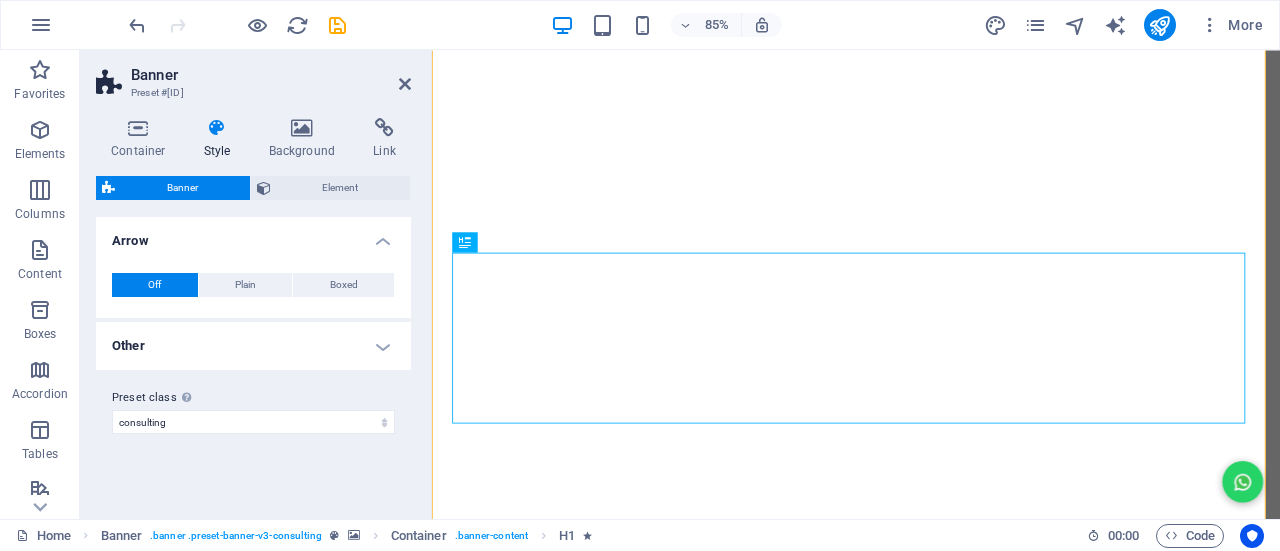 click on "Style" at bounding box center (221, 139) 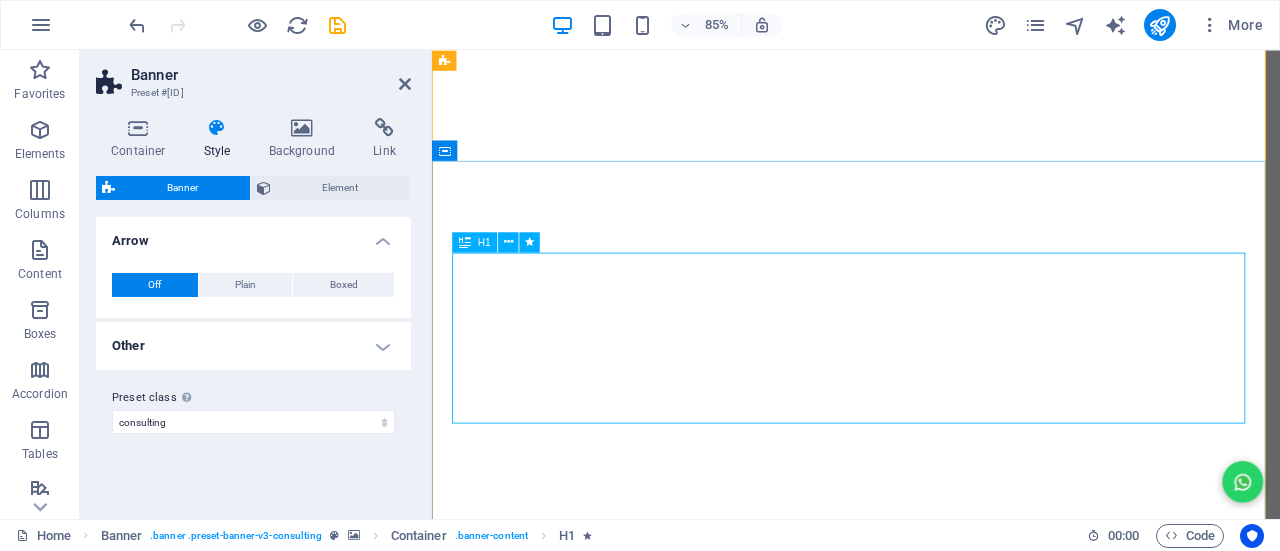 click on "Qur'an & Science Elementary School" at bounding box center [931, 1298] 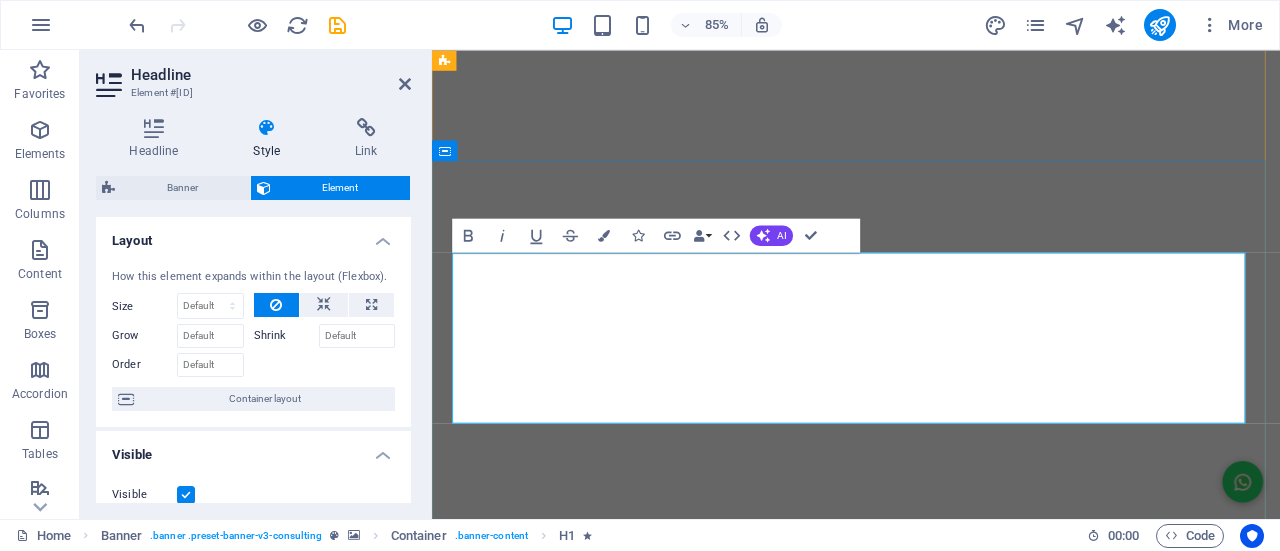 click on "Qur'an & Science Elementary School" at bounding box center [931, 1298] 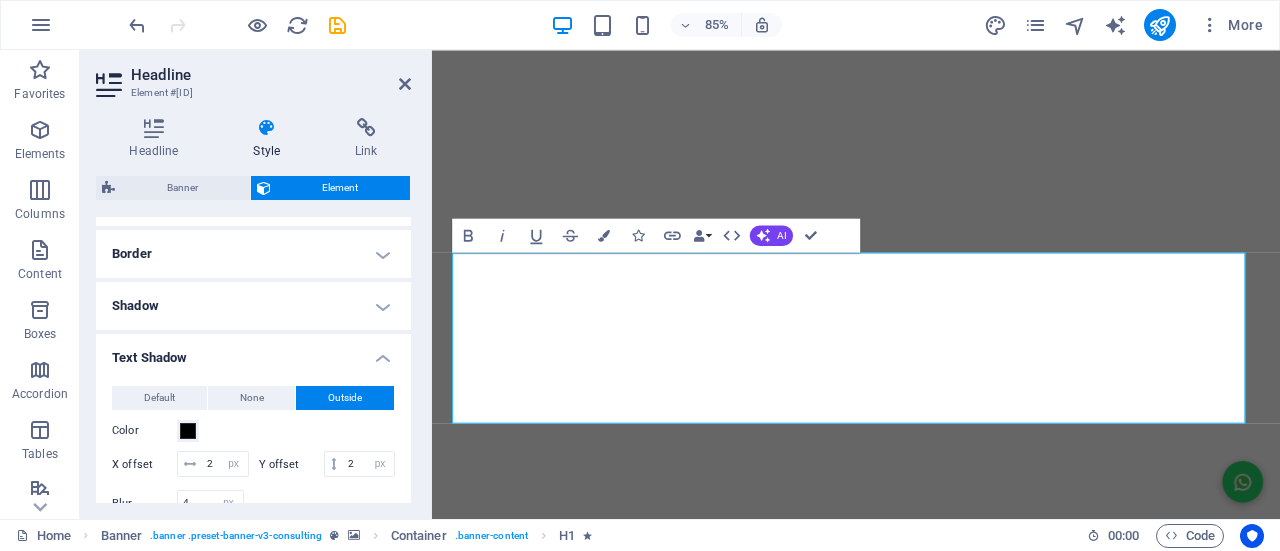 scroll, scrollTop: 790, scrollLeft: 0, axis: vertical 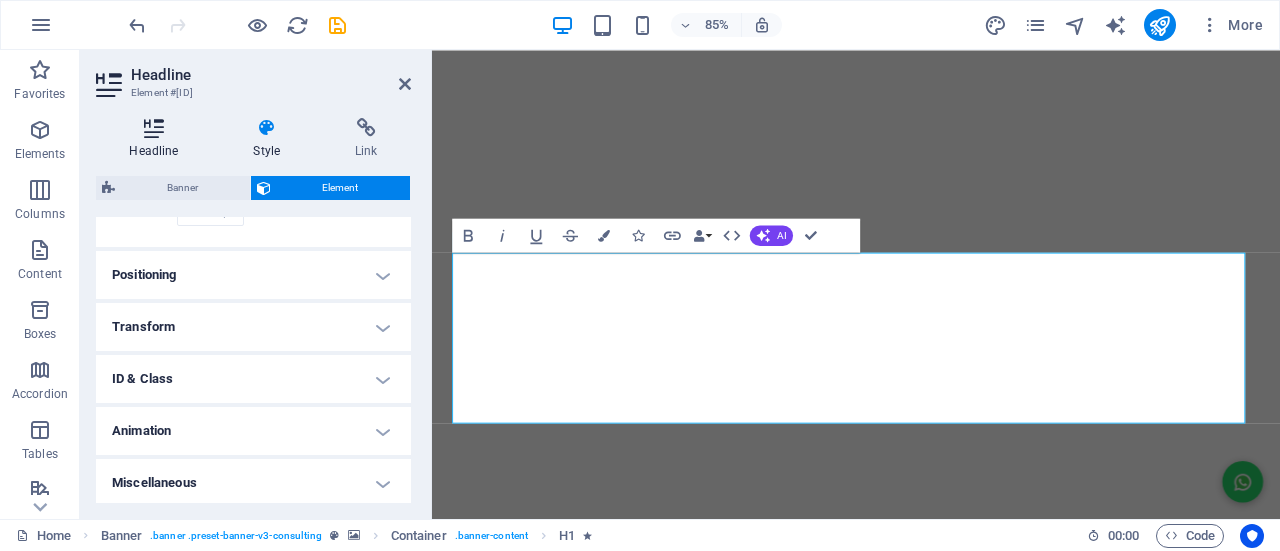 click at bounding box center [154, 128] 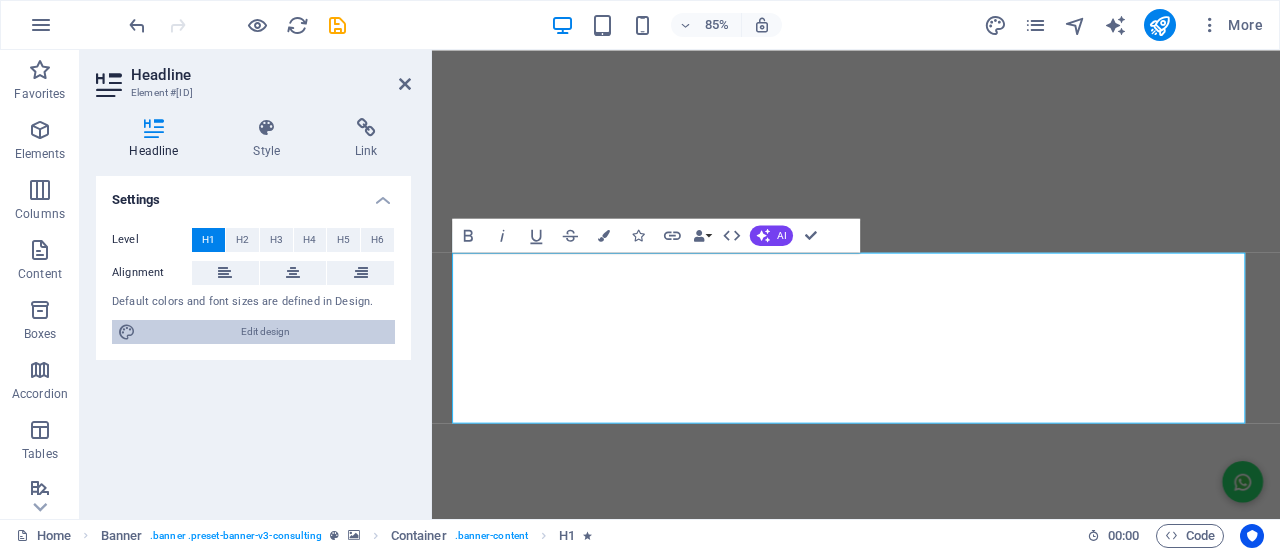 click on "Edit design" at bounding box center (265, 332) 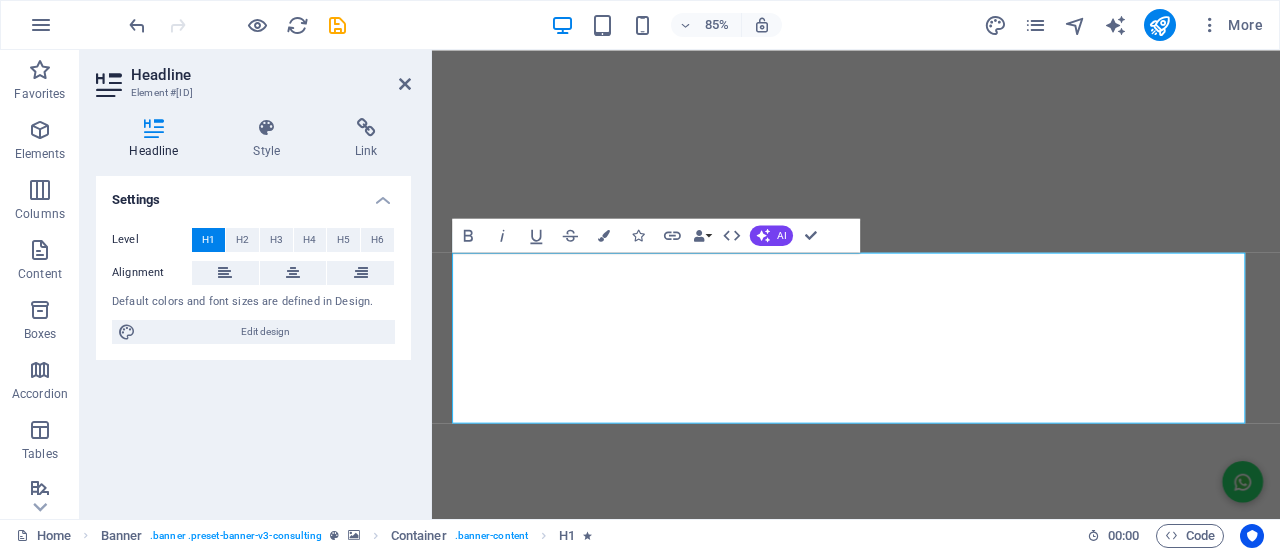 select on "px" 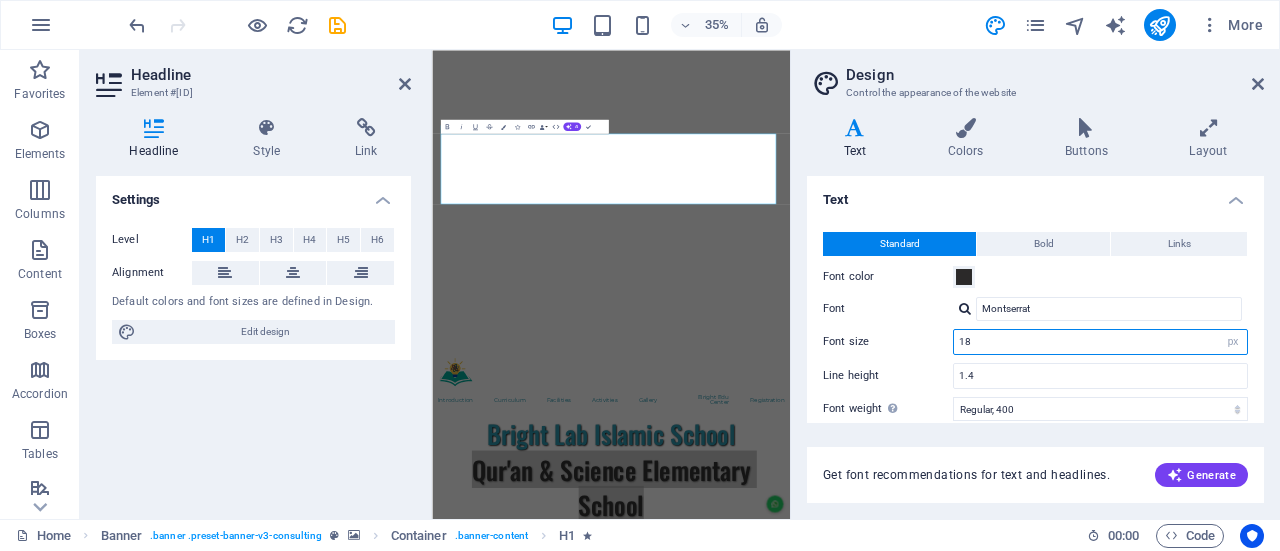 click on "18" at bounding box center (1100, 342) 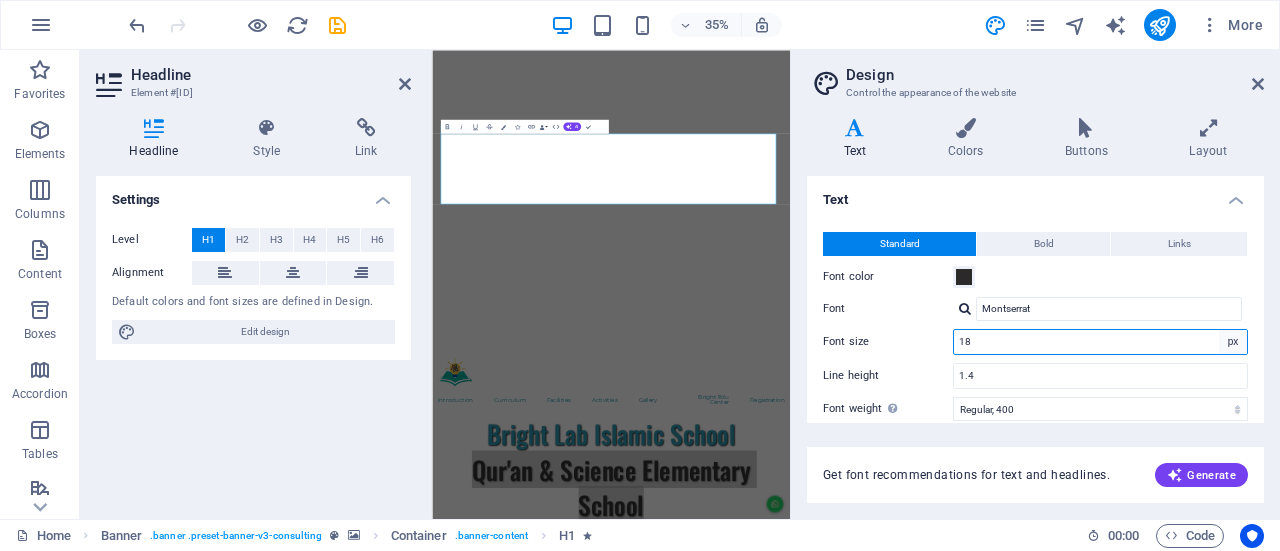 click on "rem px" at bounding box center [1233, 342] 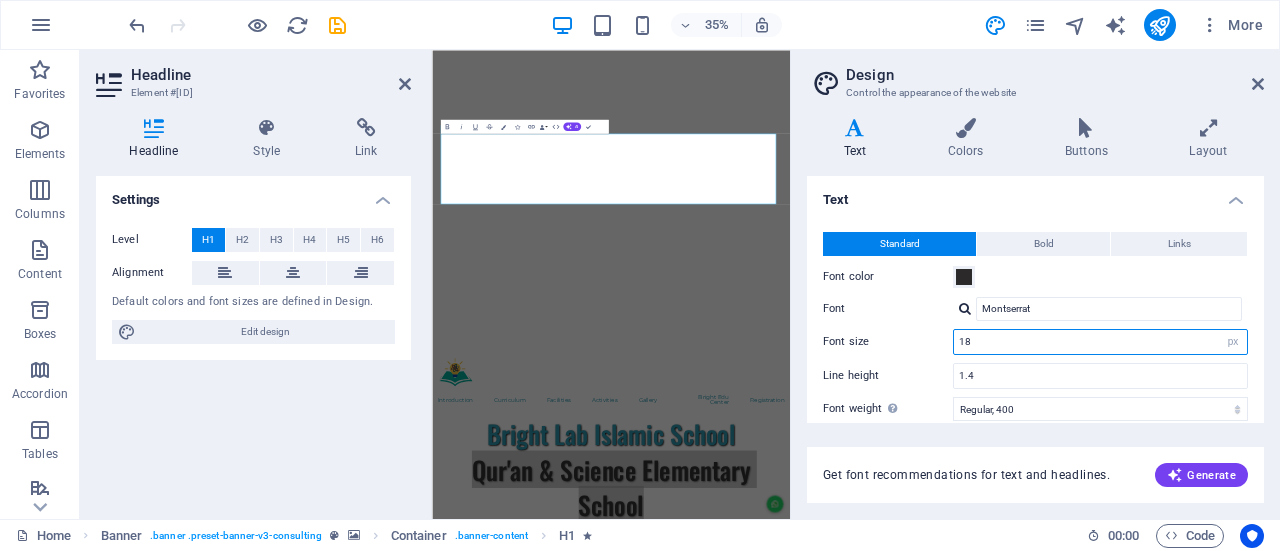 click on "18" at bounding box center [1100, 342] 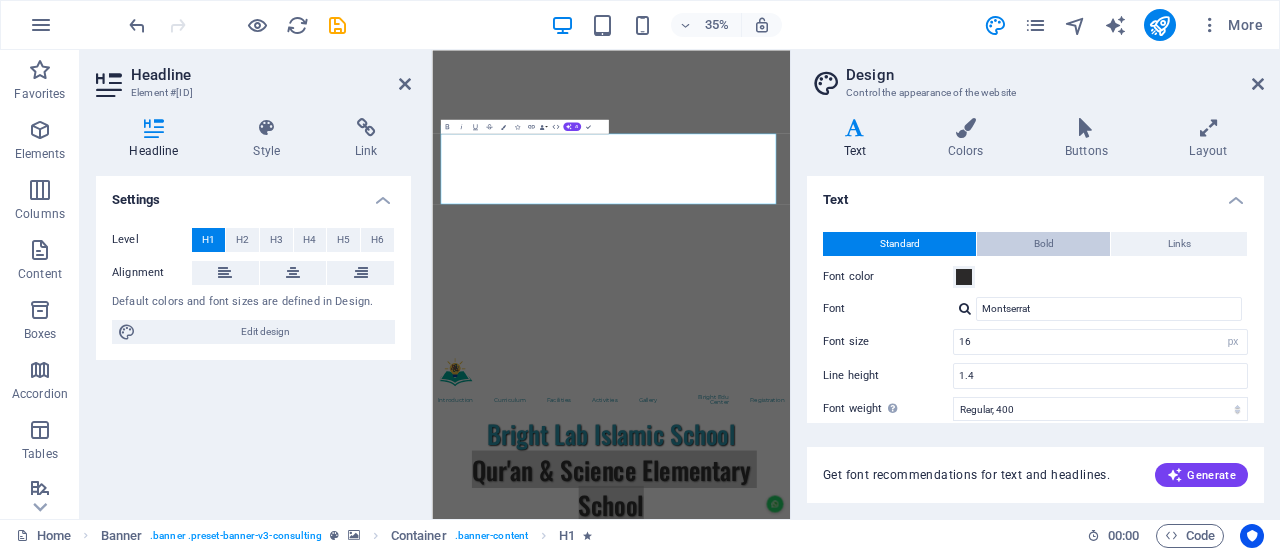 click on "Bold" at bounding box center [1043, 244] 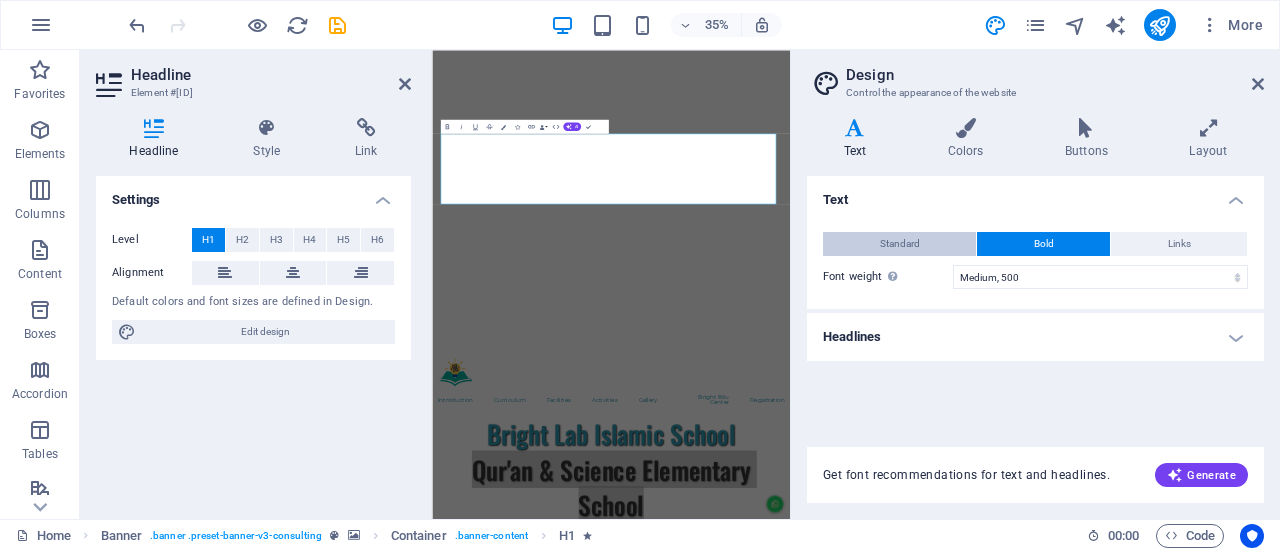 click on "Standard" at bounding box center [899, 244] 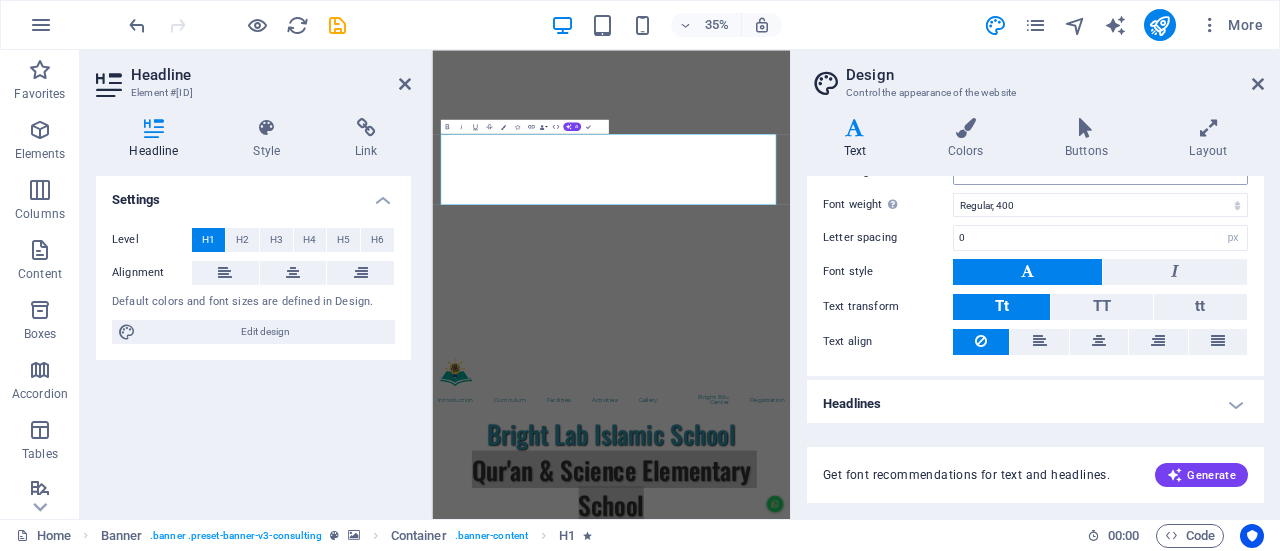 scroll, scrollTop: 4, scrollLeft: 0, axis: vertical 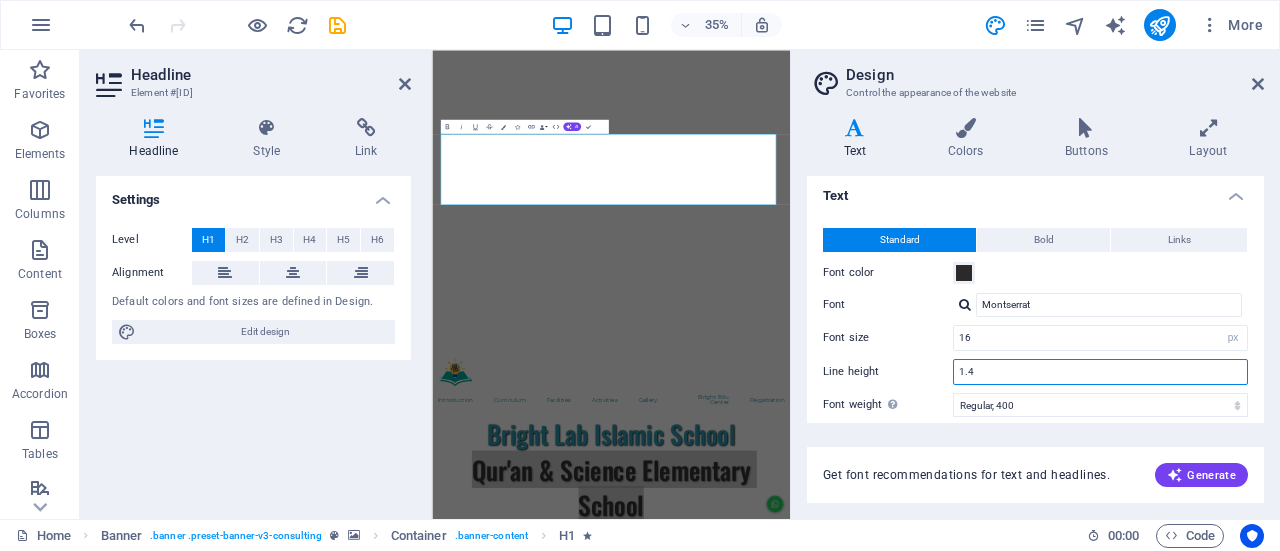 click on "1.4" at bounding box center [1100, 372] 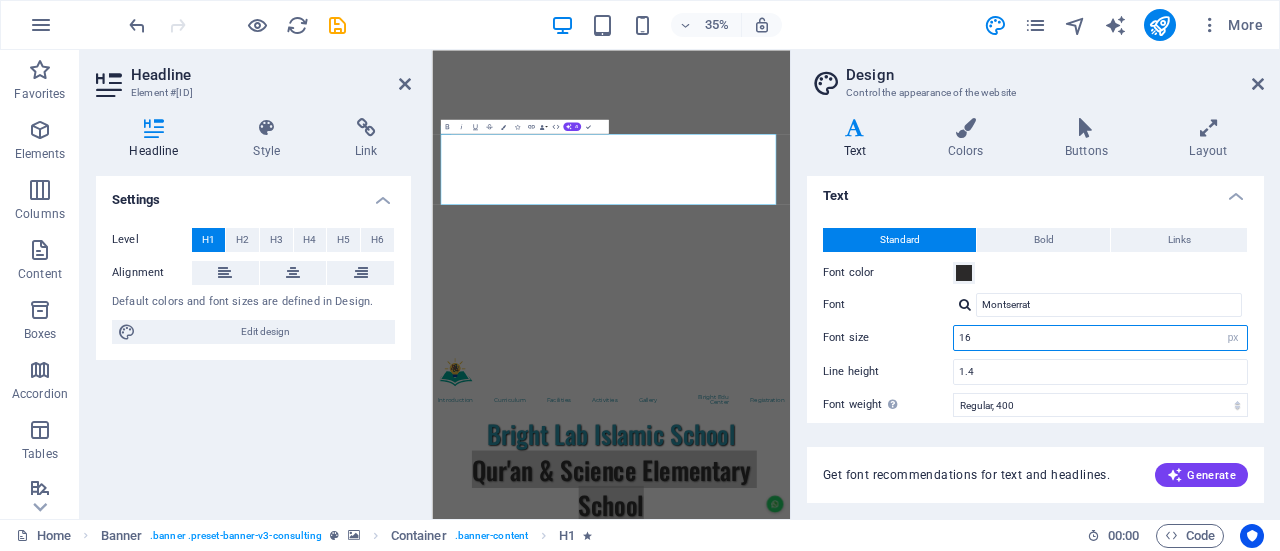 click on "16" at bounding box center (1100, 338) 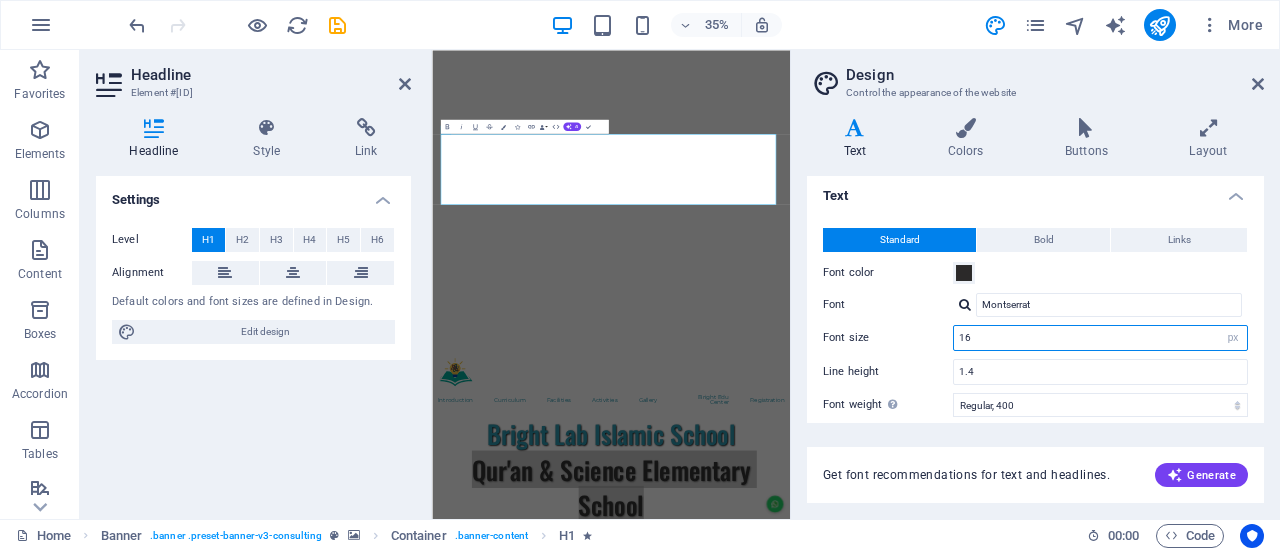 type on "1" 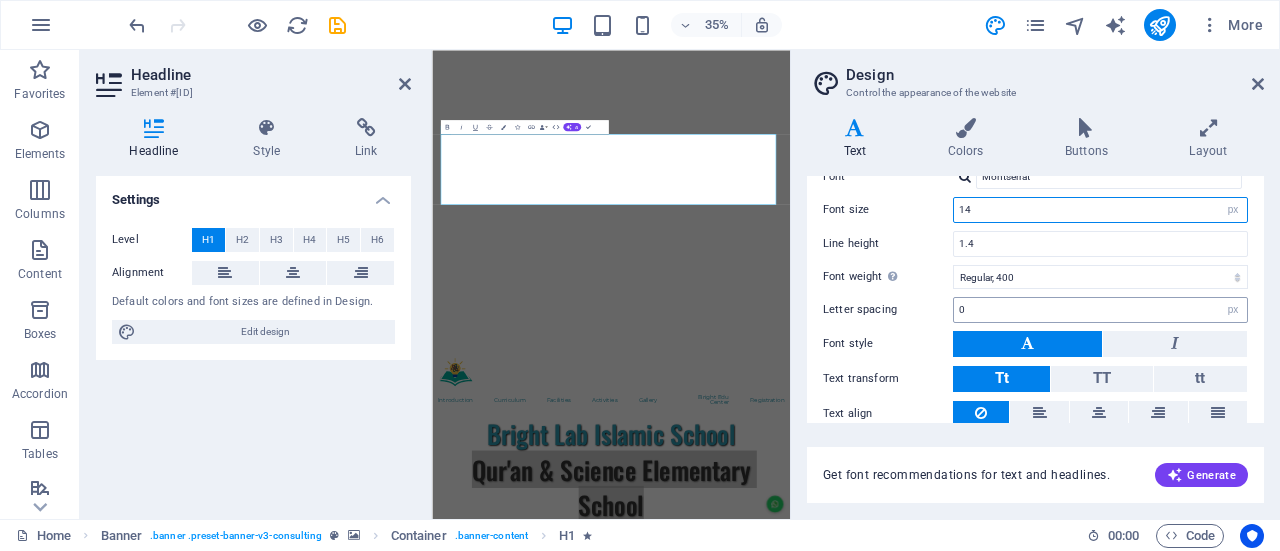 scroll, scrollTop: 204, scrollLeft: 0, axis: vertical 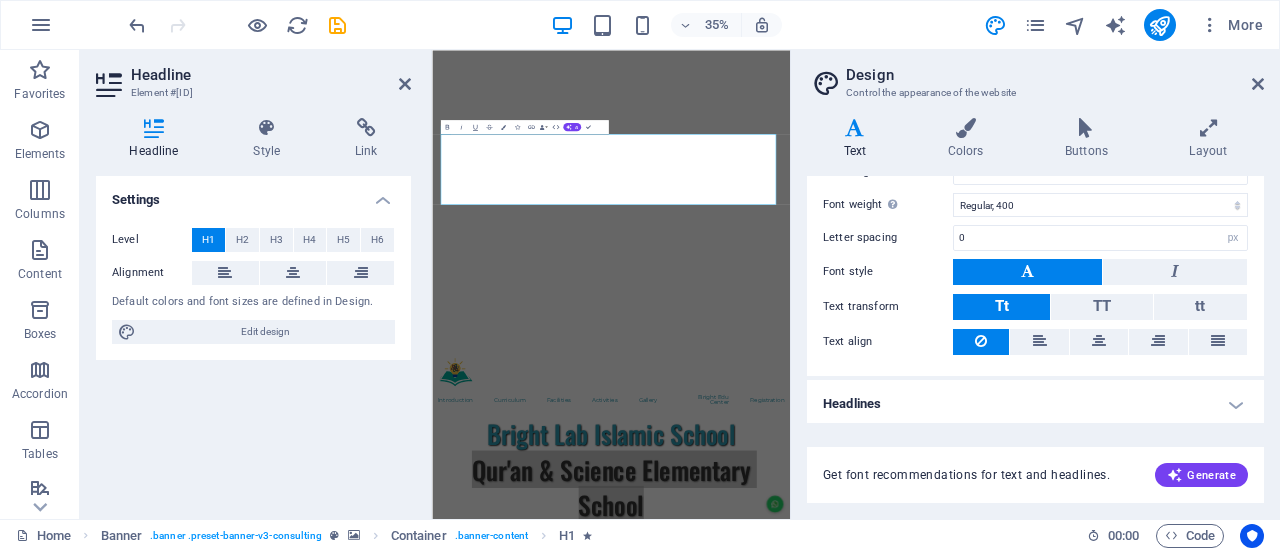 type on "14" 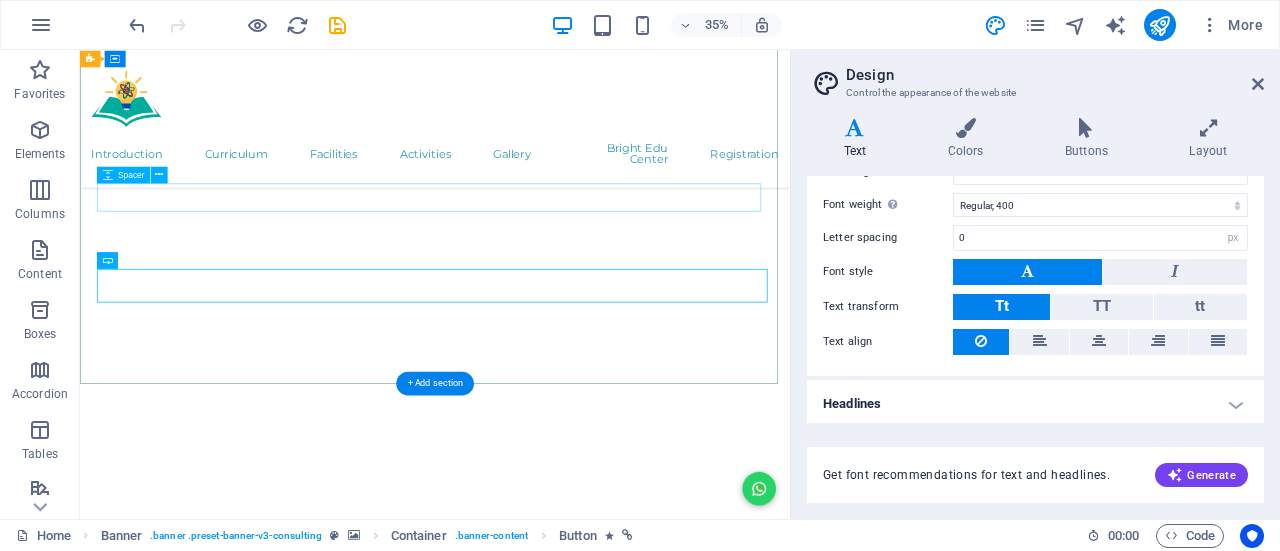 scroll, scrollTop: 424, scrollLeft: 0, axis: vertical 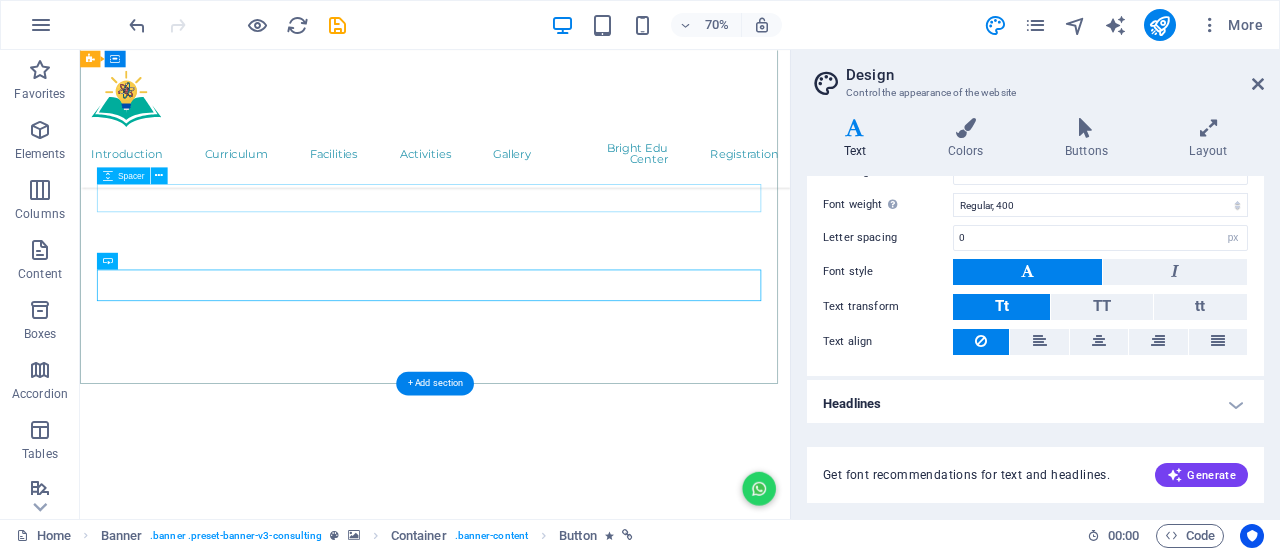 click on "Bright Lab Islamic School [BRAND] & Science Elementary School Penerimaan Peserta Didik Baru (PPDB) Tahun Ajaran [YEAR]/[YEAR] Be Smart with [BRAND] & Science Registration" at bounding box center (587, 966) 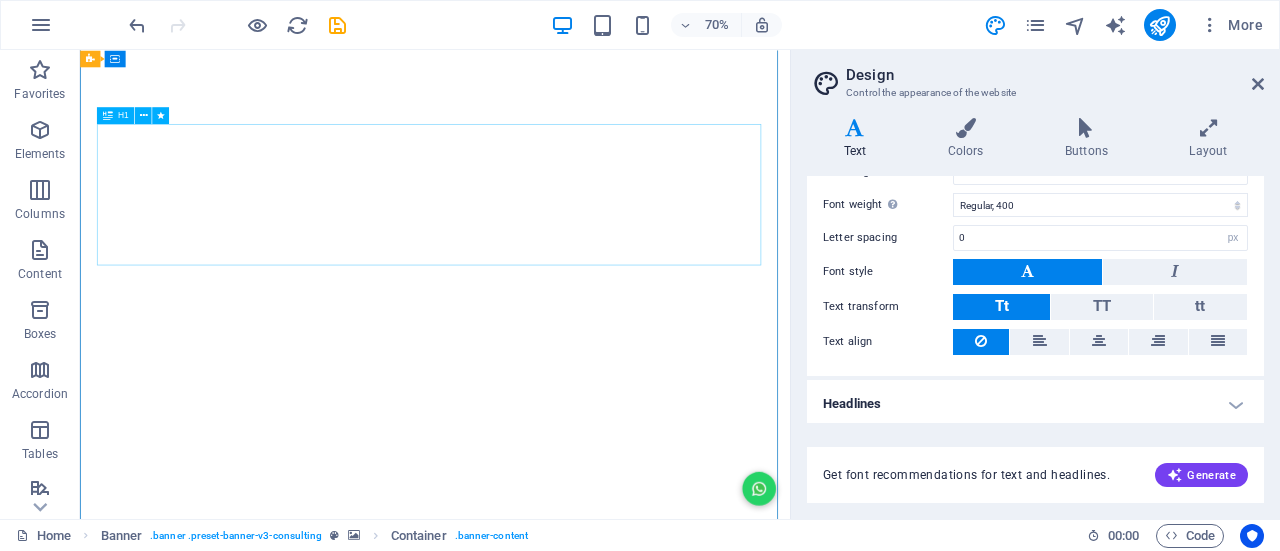 scroll, scrollTop: 24, scrollLeft: 0, axis: vertical 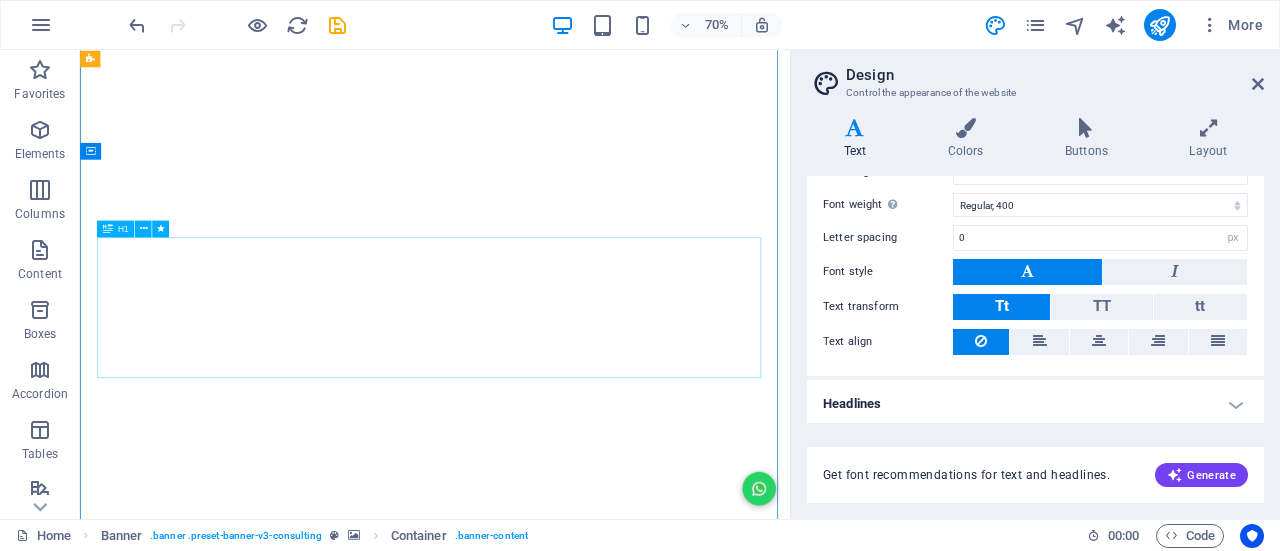 click on "Qur'an & Science Elementary School" at bounding box center [587, 1324] 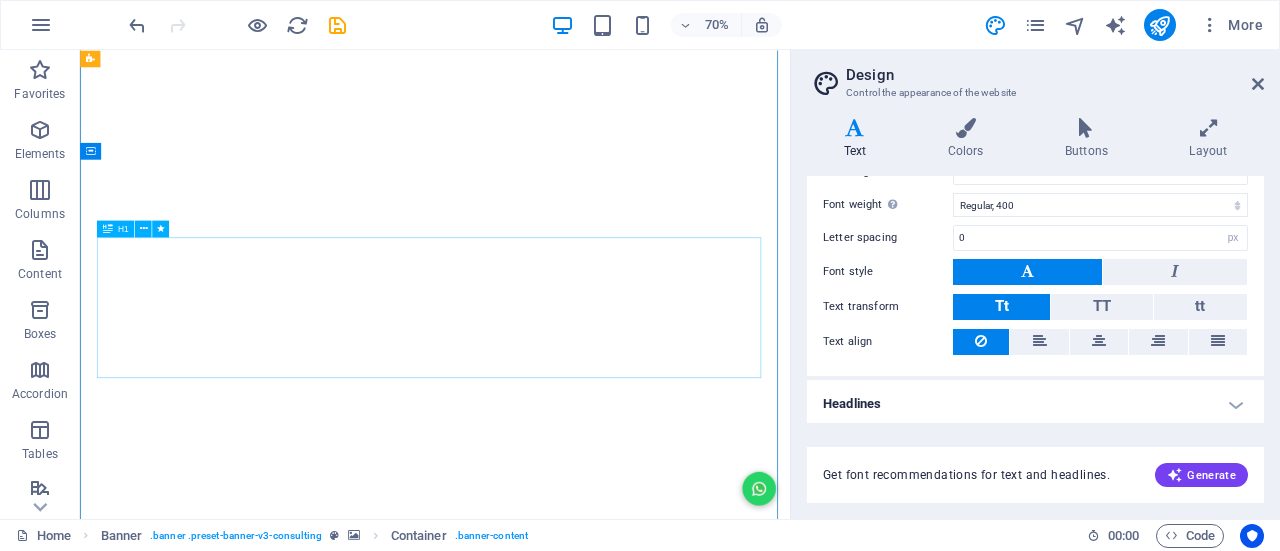 click on "Bright Lab Islamic School" at bounding box center [587, 1172] 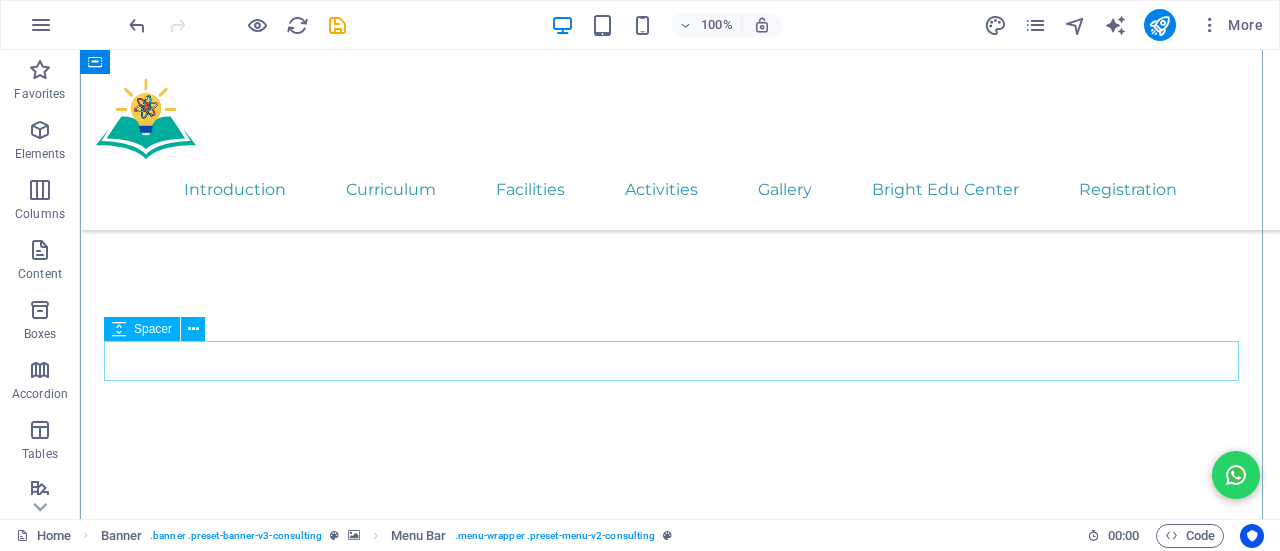 scroll, scrollTop: 200, scrollLeft: 0, axis: vertical 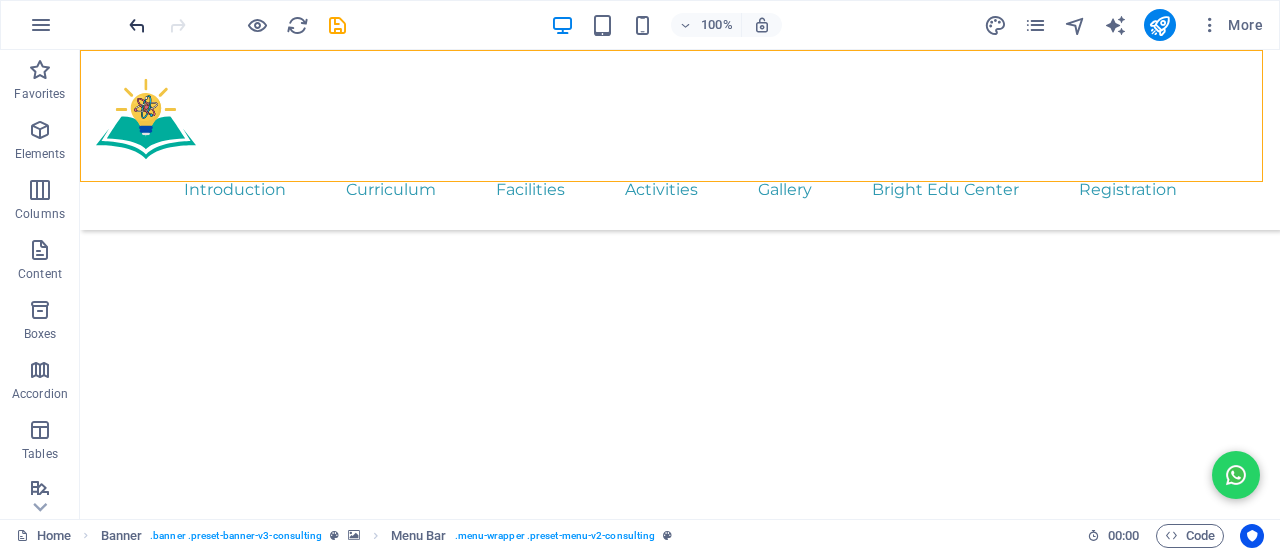 click at bounding box center [137, 25] 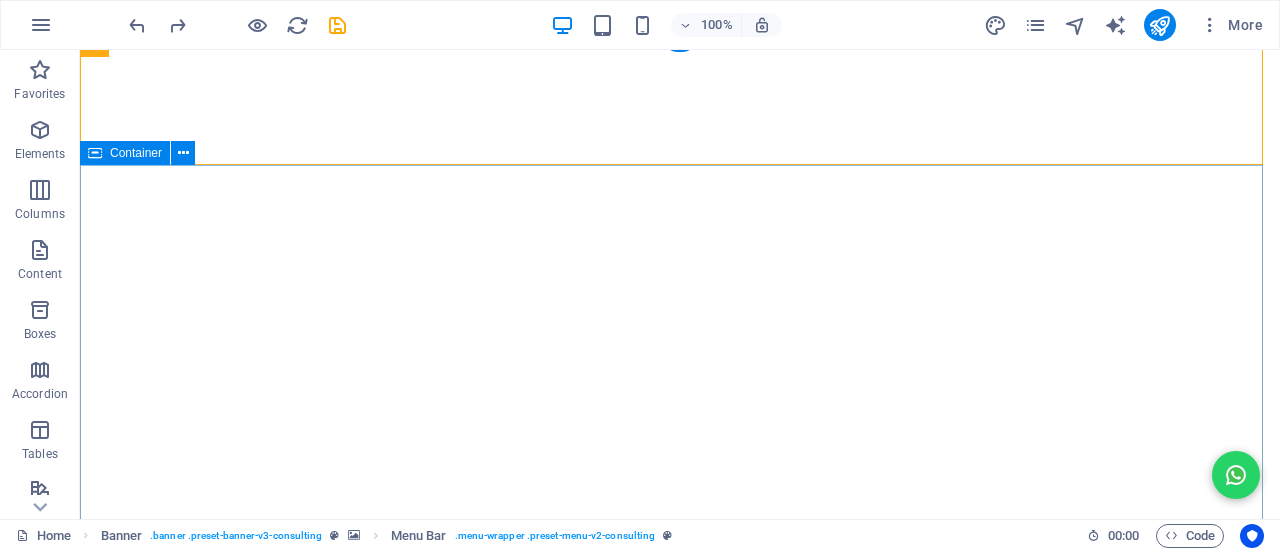 scroll, scrollTop: 100, scrollLeft: 0, axis: vertical 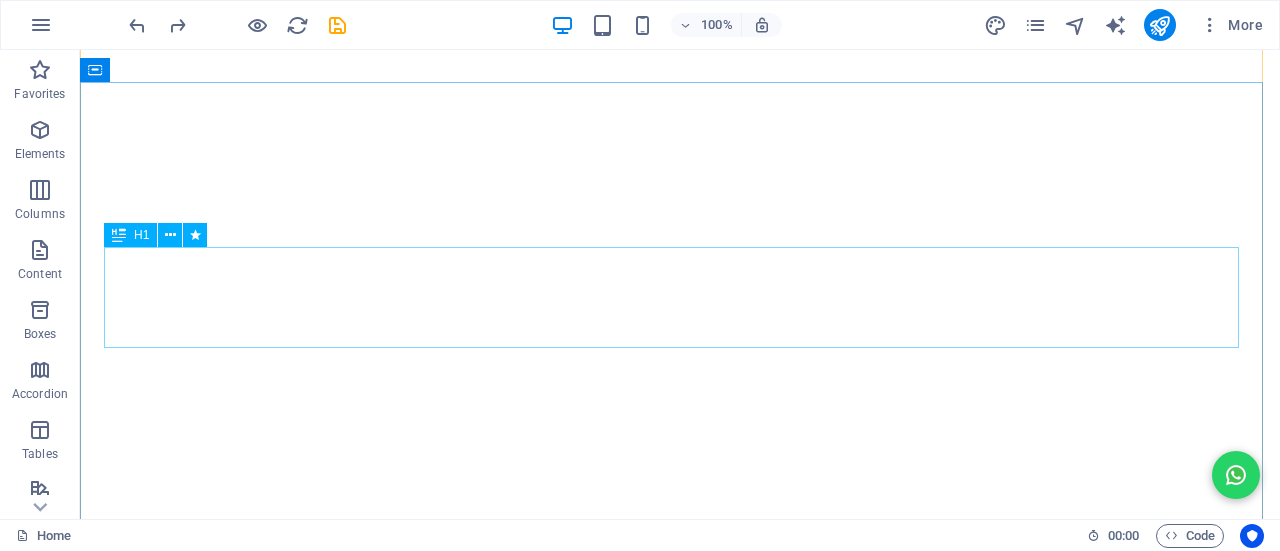 click on "Bright Lab Islamic School" at bounding box center (680, 1080) 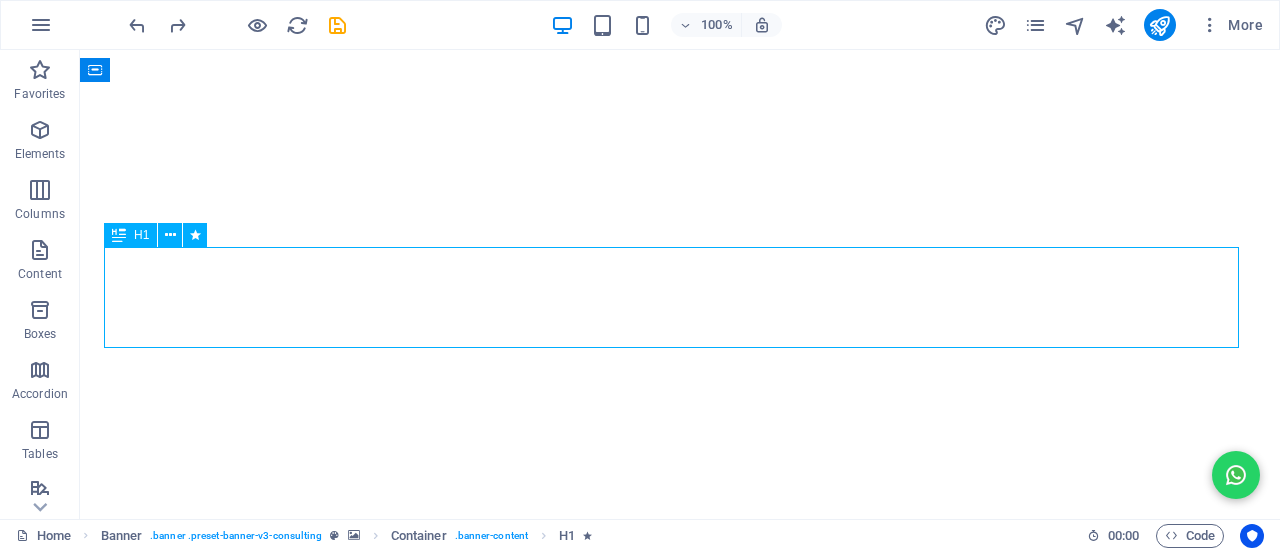 click on "Bright Lab Islamic School" at bounding box center (680, 1080) 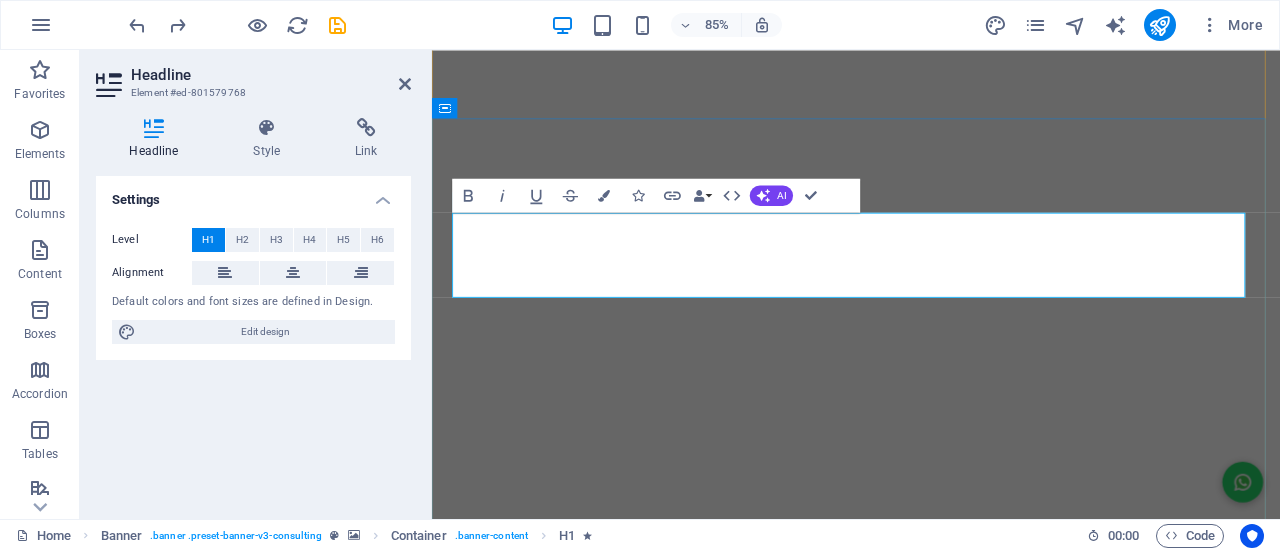 click on "Bright Lab Islamic School" at bounding box center (931, 1096) 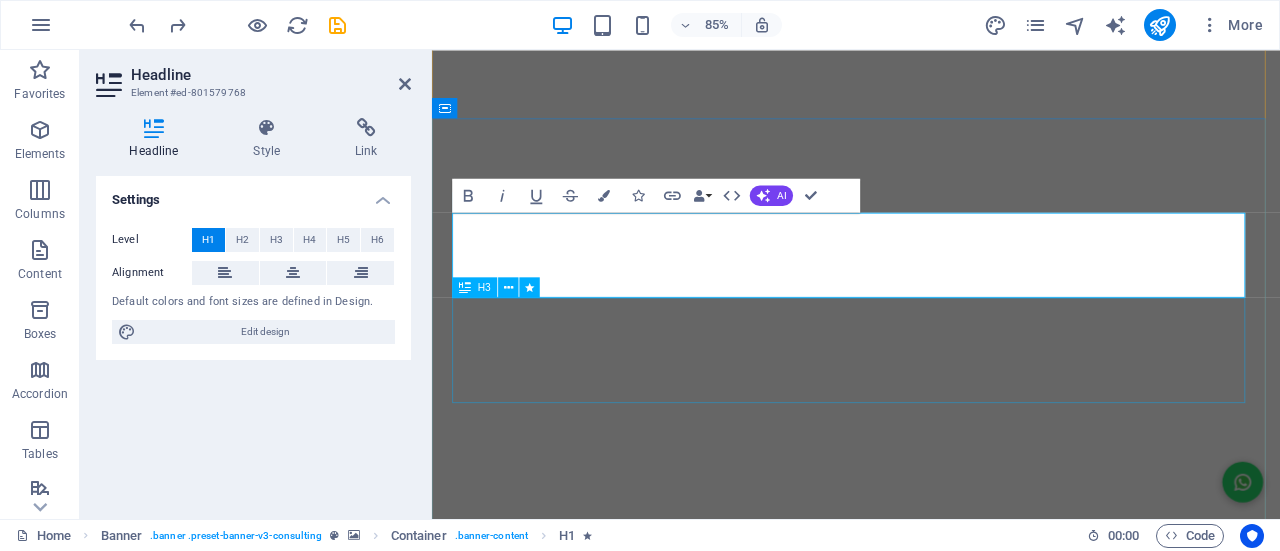 click on "Penerimaan Peserta Didik Baru (PPDB) Tahun Ajaran 2025/2026" at bounding box center (931, 1208) 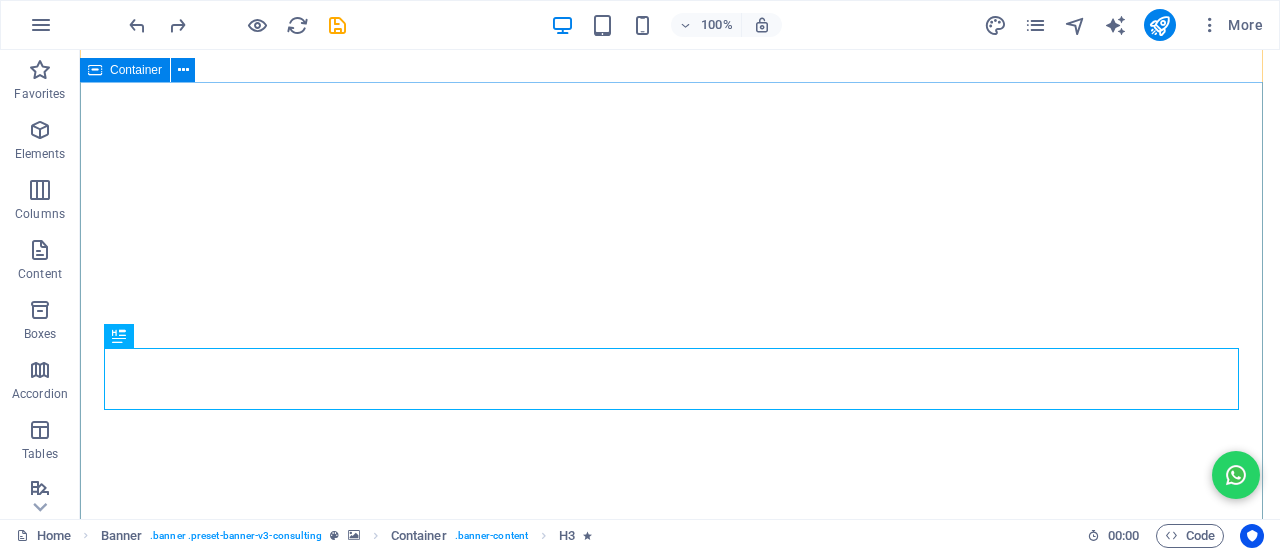 click on "Bright Lab Islamic School Penerimaan Peserta Didik Baru (PPDB) Tahun Ajaran [YEAR]/[YEAR] Be Smart with [BRAND] & Science Registration" at bounding box center [680, 1249] 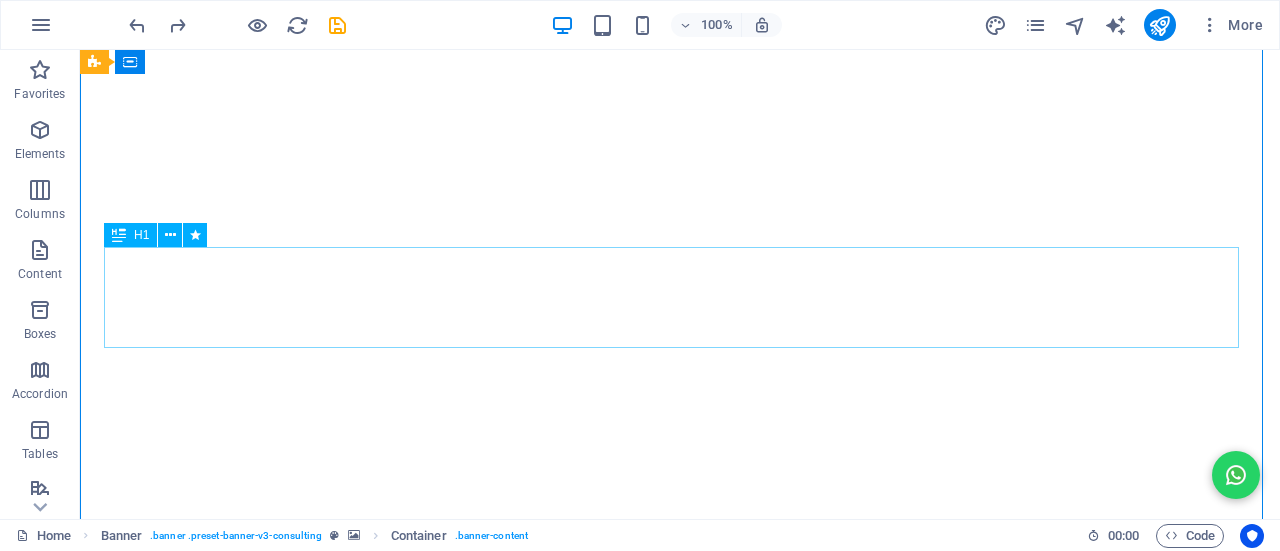 scroll, scrollTop: 100, scrollLeft: 0, axis: vertical 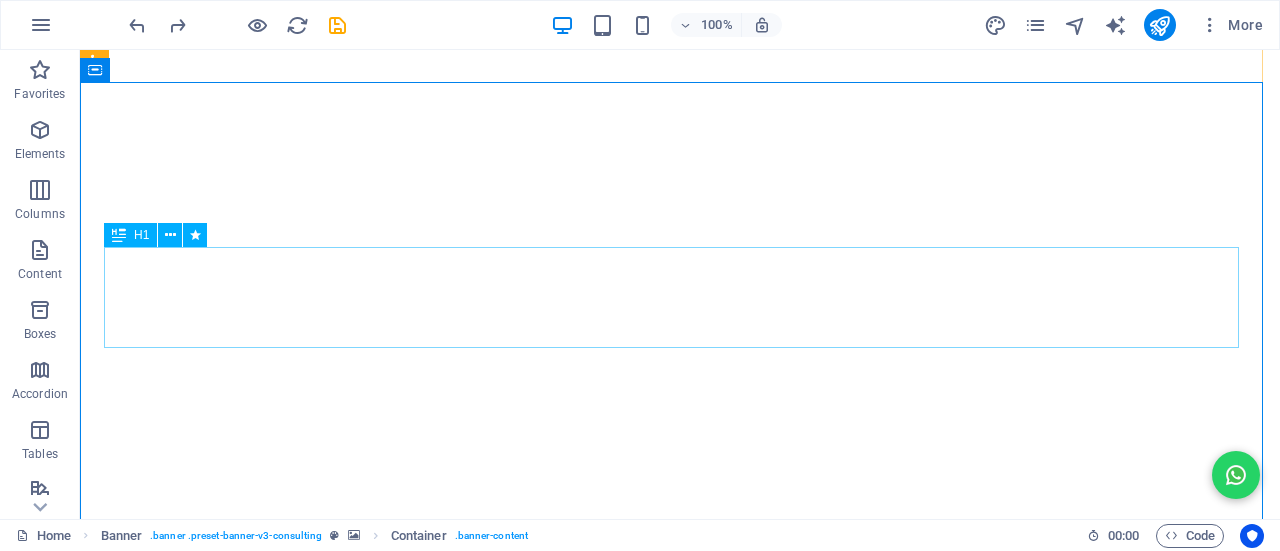 click on "Bright Lab Islamic School" at bounding box center [680, 1080] 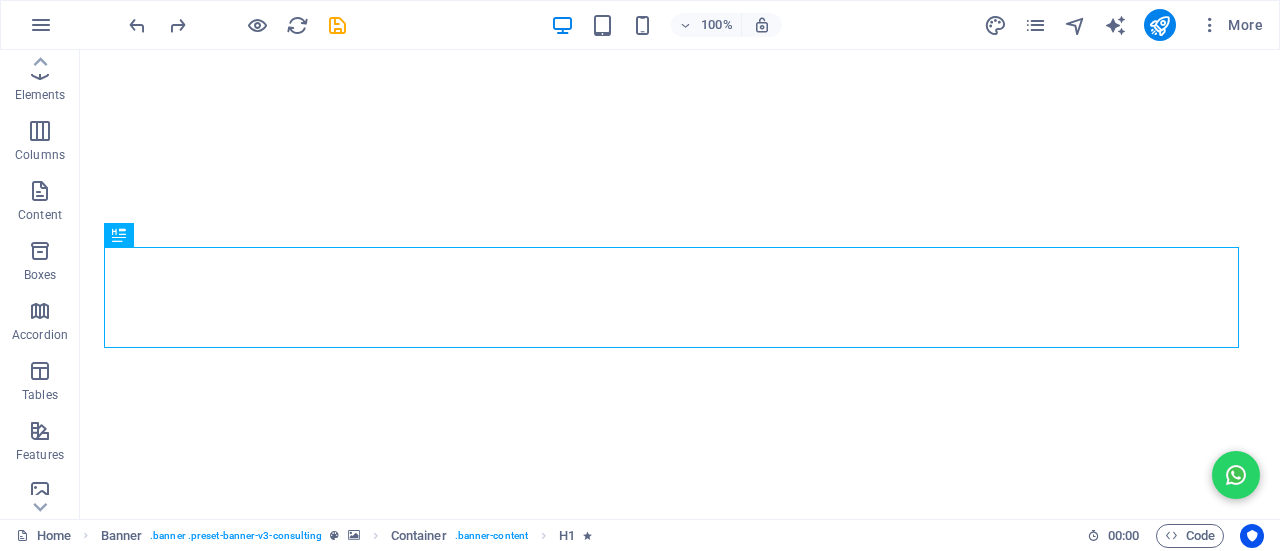 scroll, scrollTop: 0, scrollLeft: 0, axis: both 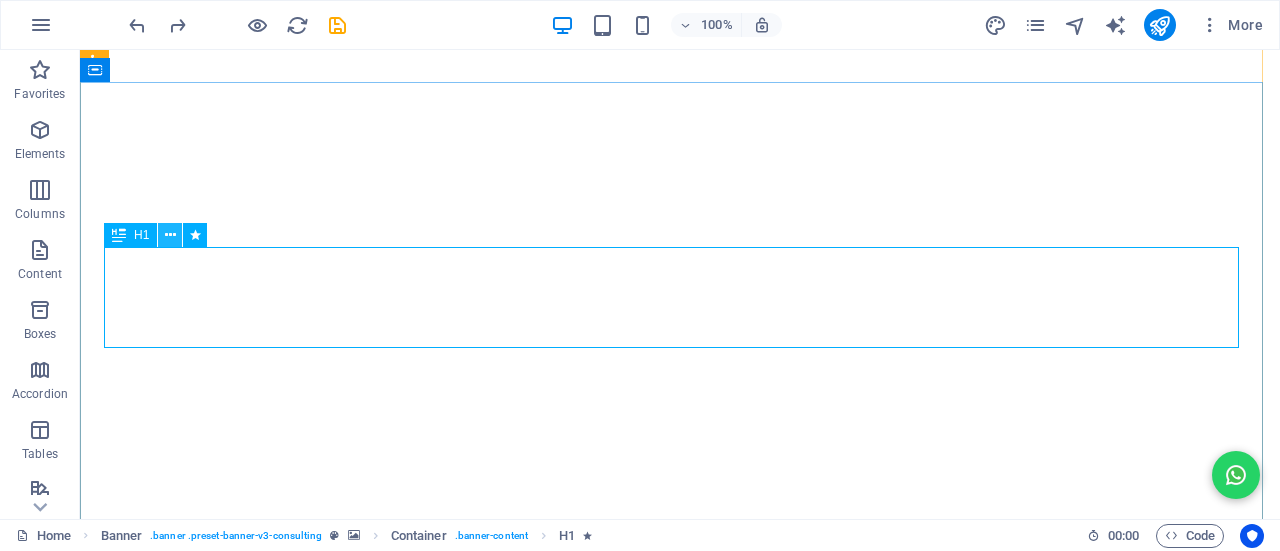click at bounding box center (170, 235) 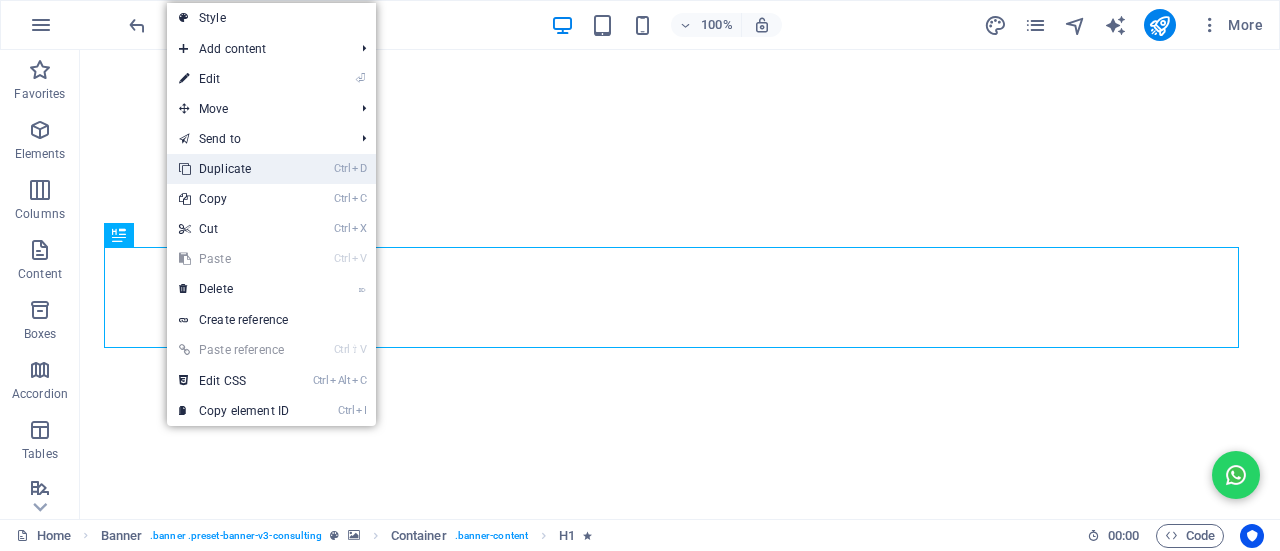 click on "Ctrl D  Duplicate" at bounding box center (234, 169) 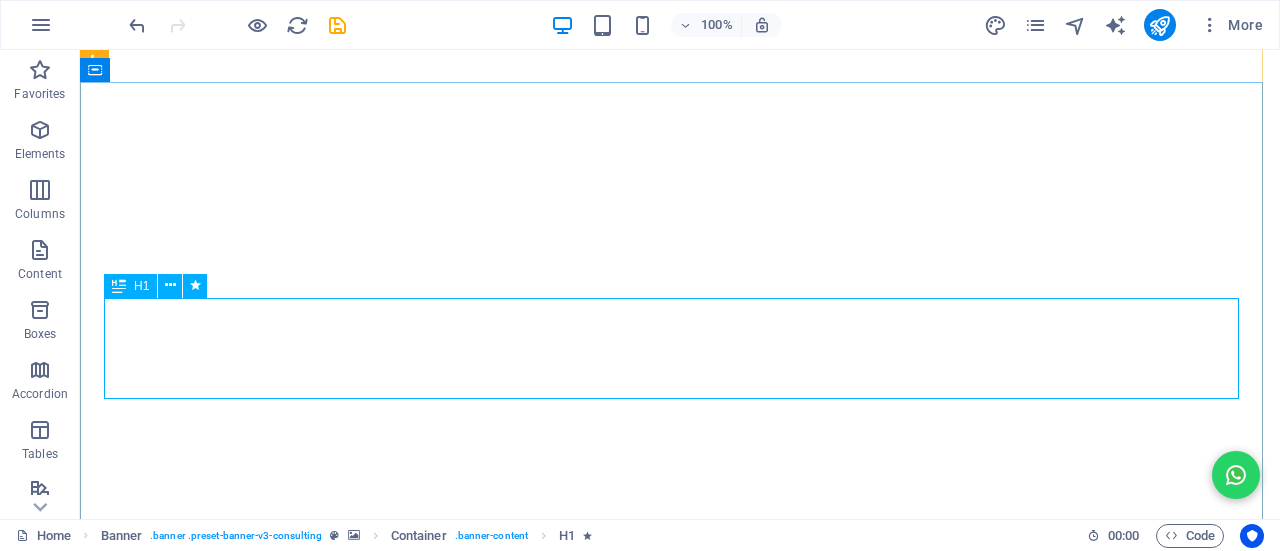 click on "Bright Lab Islamic School" at bounding box center (680, 1181) 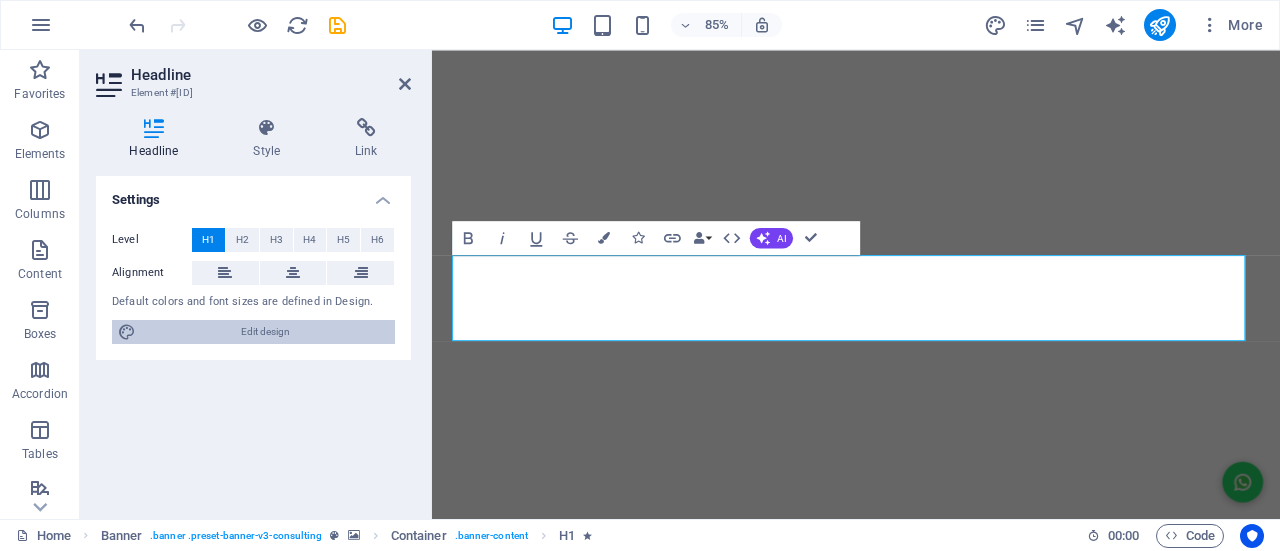 click on "Edit design" at bounding box center (265, 332) 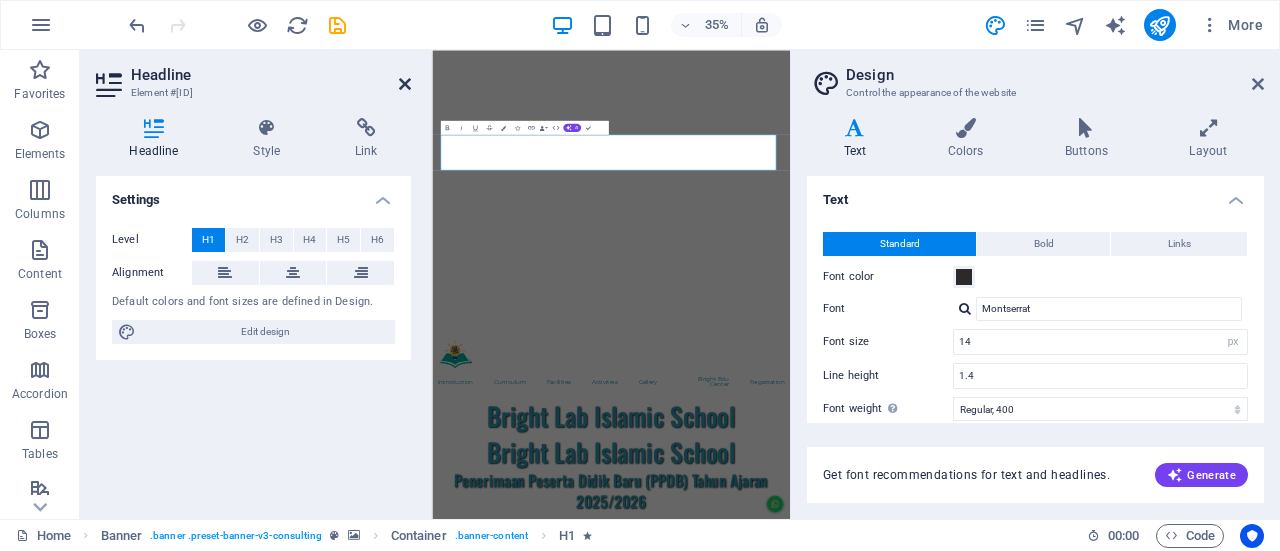 click at bounding box center [405, 84] 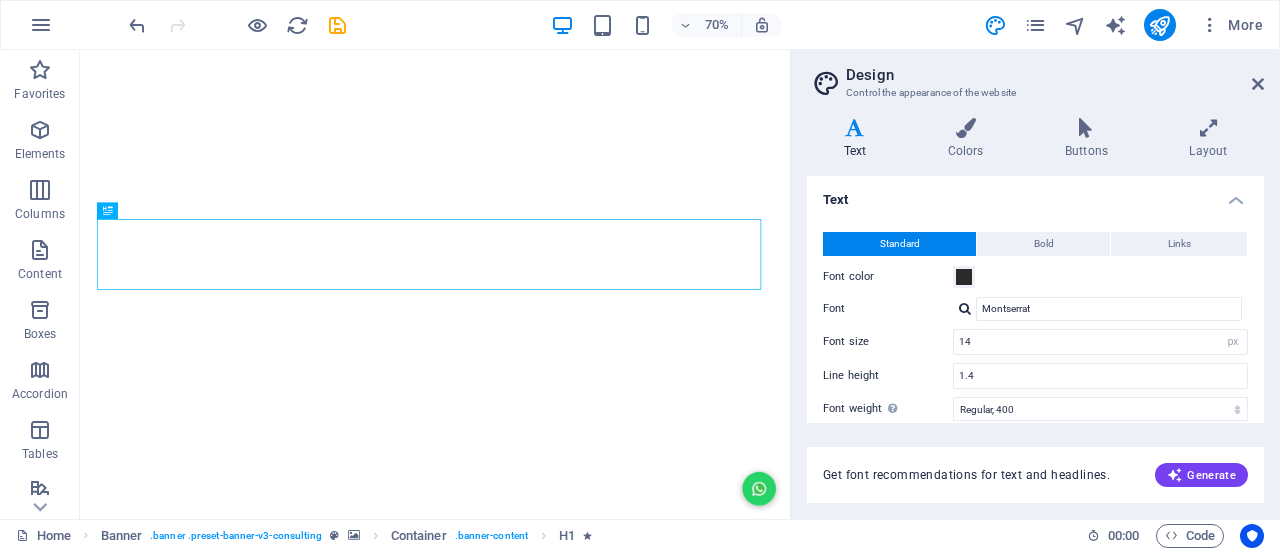 click on "Bright Lab Islamic School" at bounding box center [587, 1197] 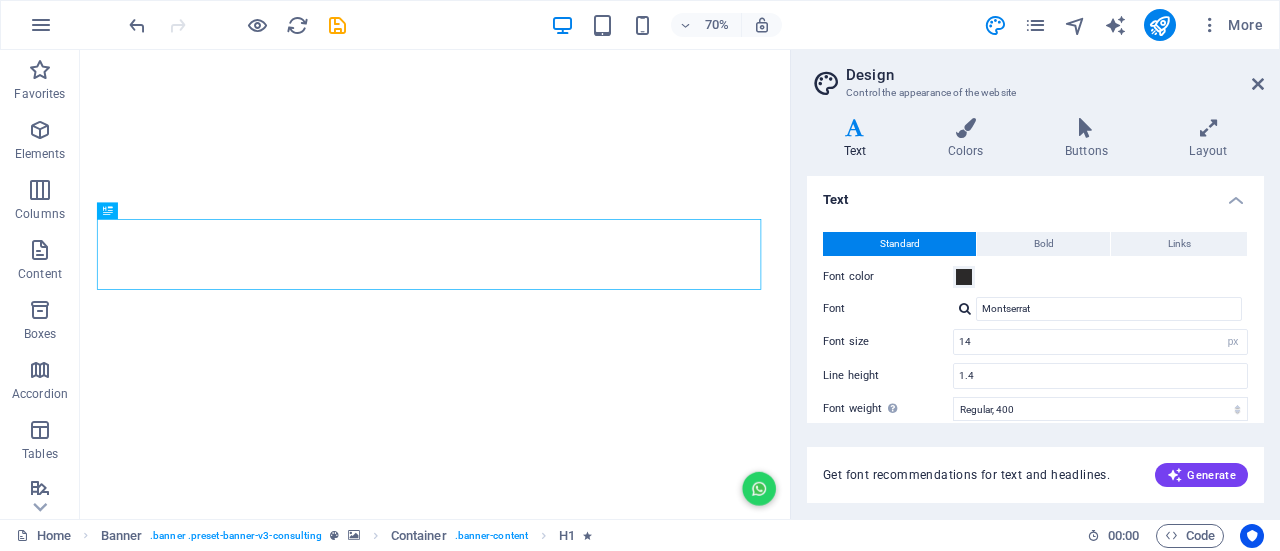 click on "Bright Lab Islamic School Bright Lab Islamic School Penerimaan Peserta Didik Baru (PPDB) Tahun Ajaran [YEAR]/[YEAR] Be Smart with [BRAND] & Science Registration" at bounding box center [587, 1346] 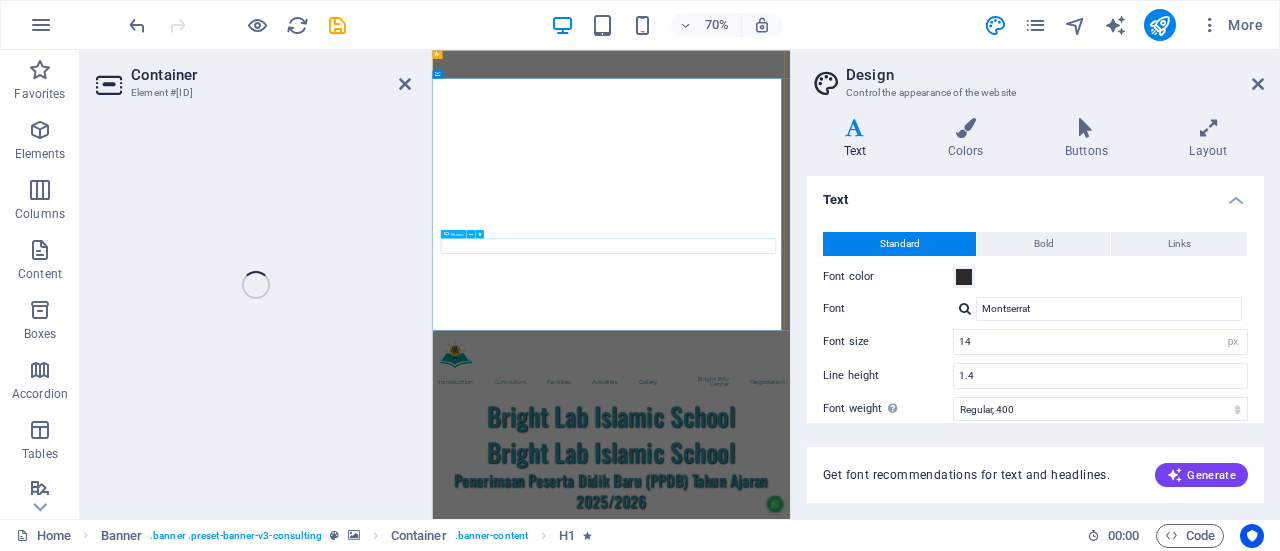 click on "Registration" at bounding box center [943, 1516] 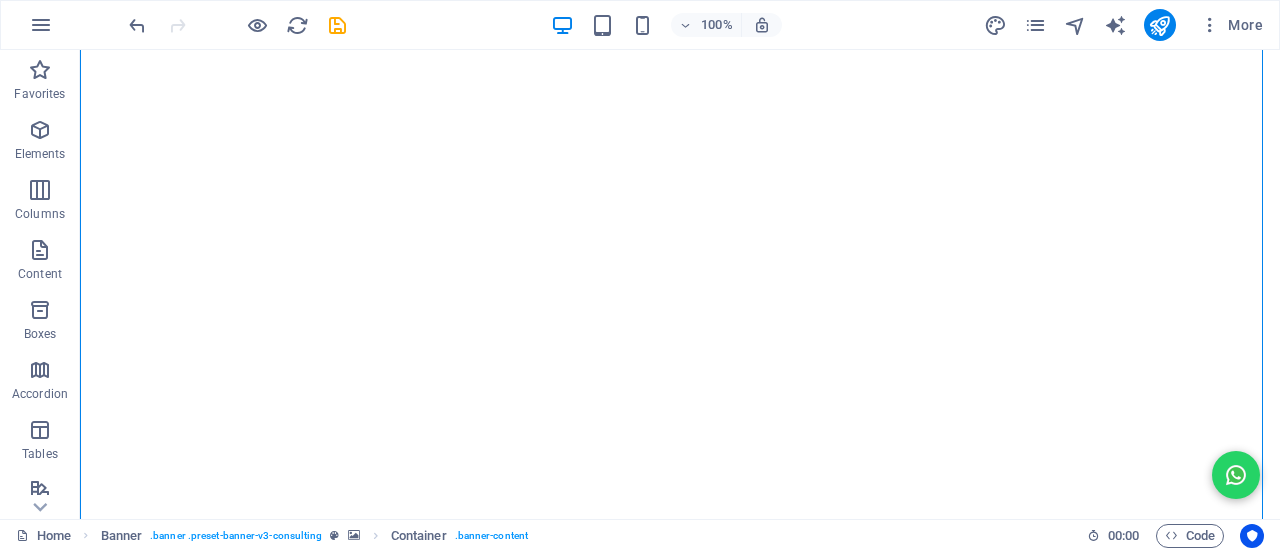 scroll, scrollTop: 100, scrollLeft: 0, axis: vertical 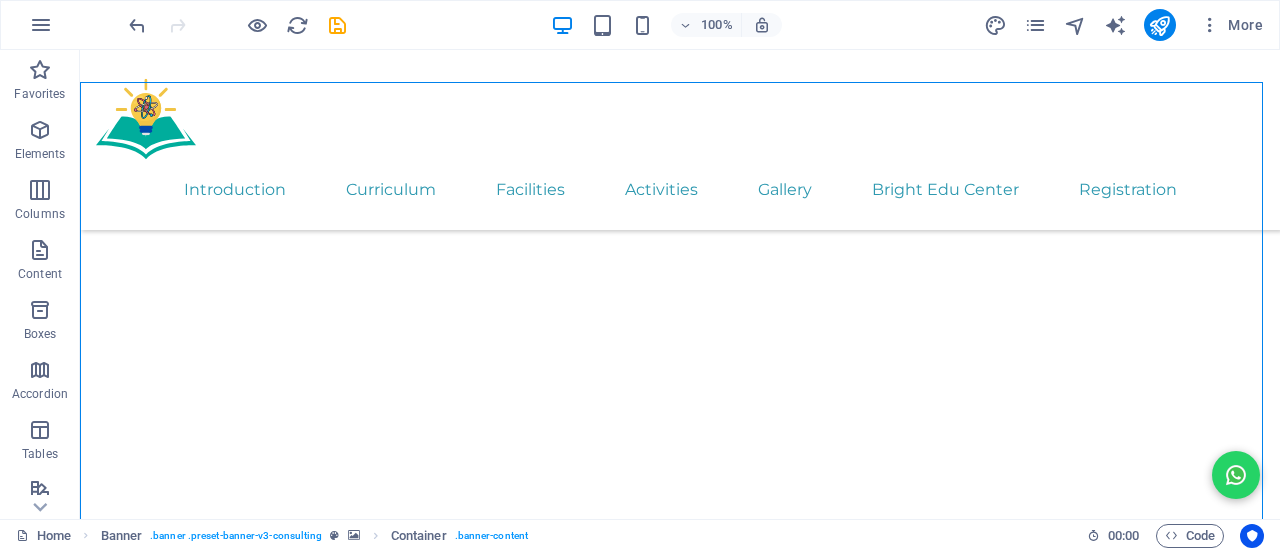 click on "Bright Lab Islamic School" at bounding box center (680, 1032) 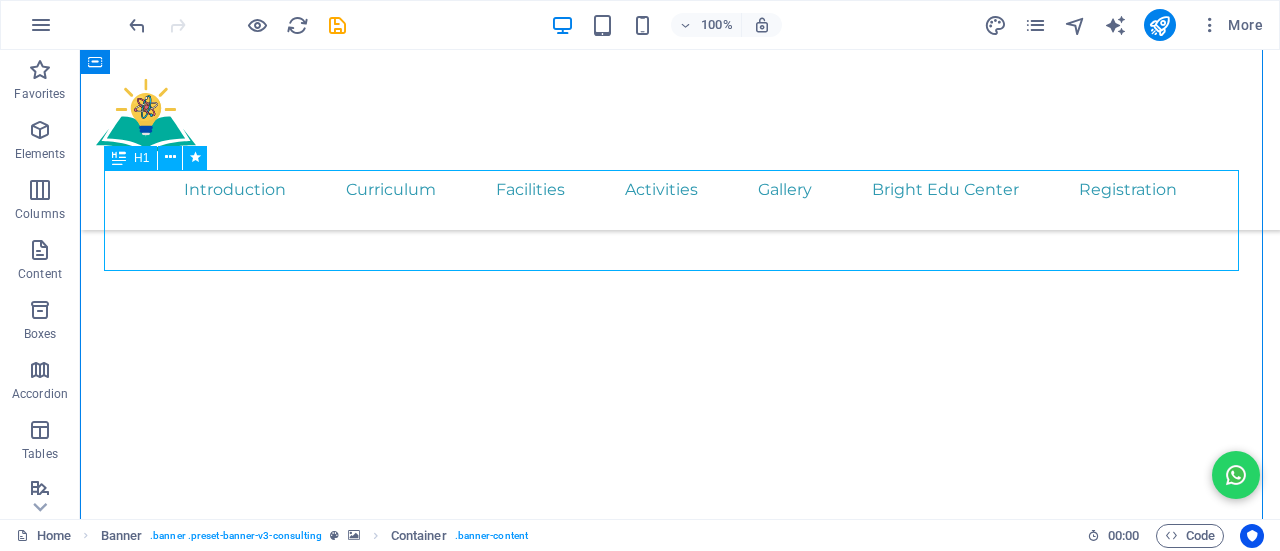 scroll, scrollTop: 200, scrollLeft: 0, axis: vertical 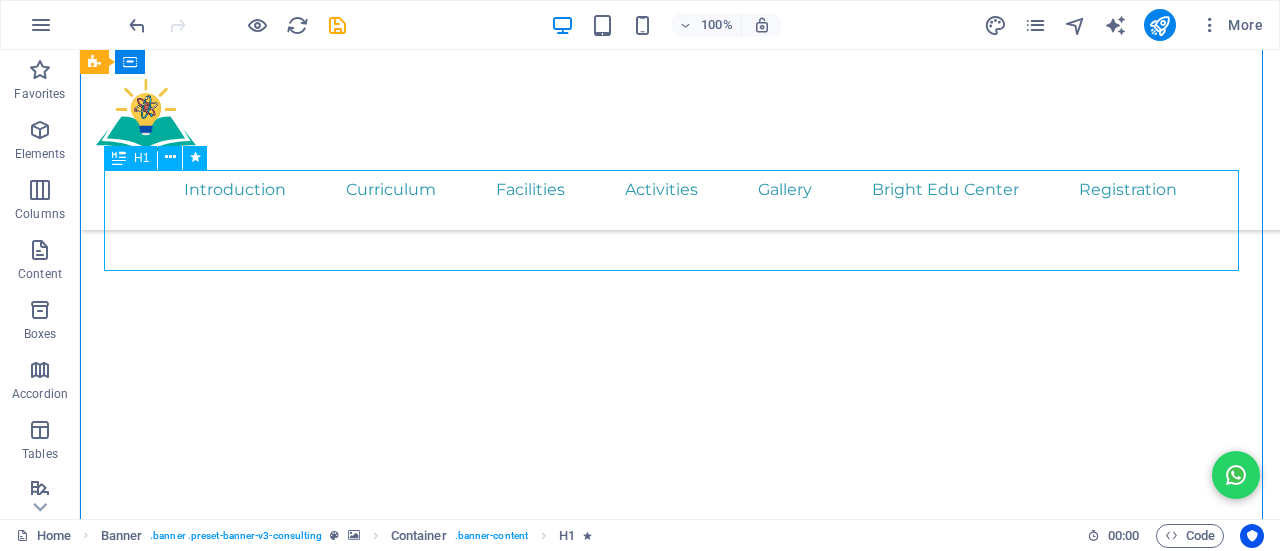 click on "Penerimaan Peserta Didik Baru (PPDB) Tahun Ajaran 2025/2026" at bounding box center (680, 1014) 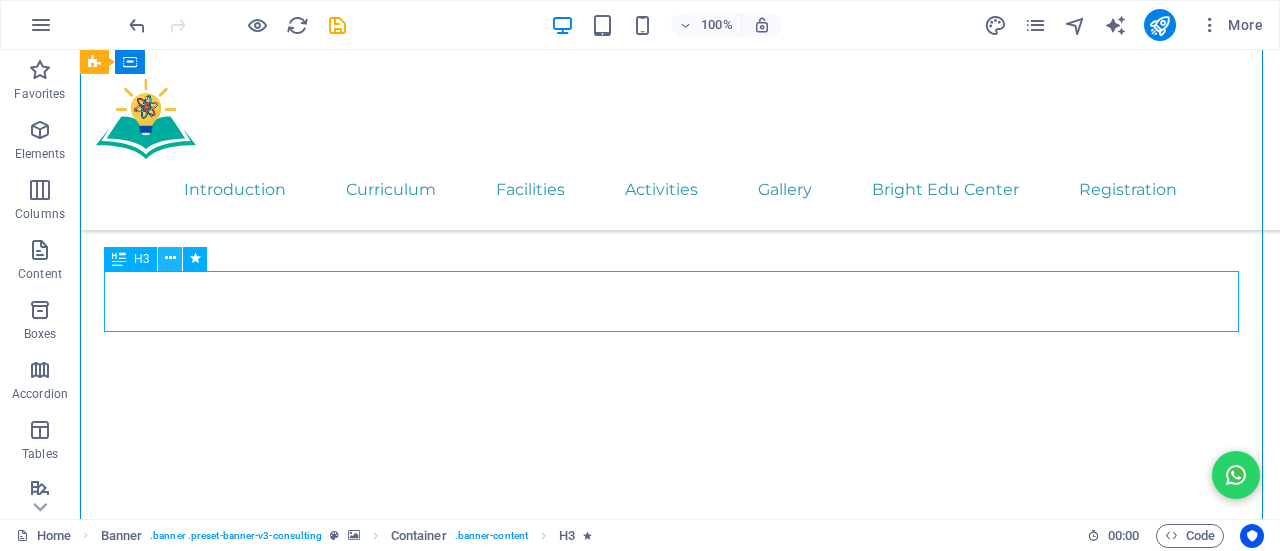 click at bounding box center (170, 258) 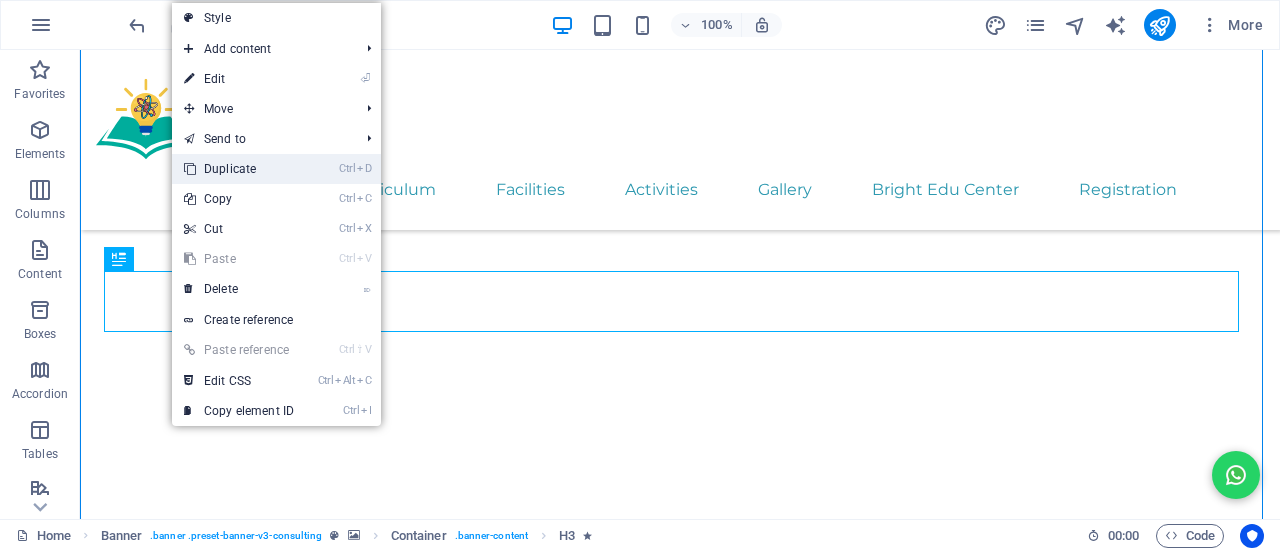 click on "Ctrl D  Duplicate" at bounding box center [239, 169] 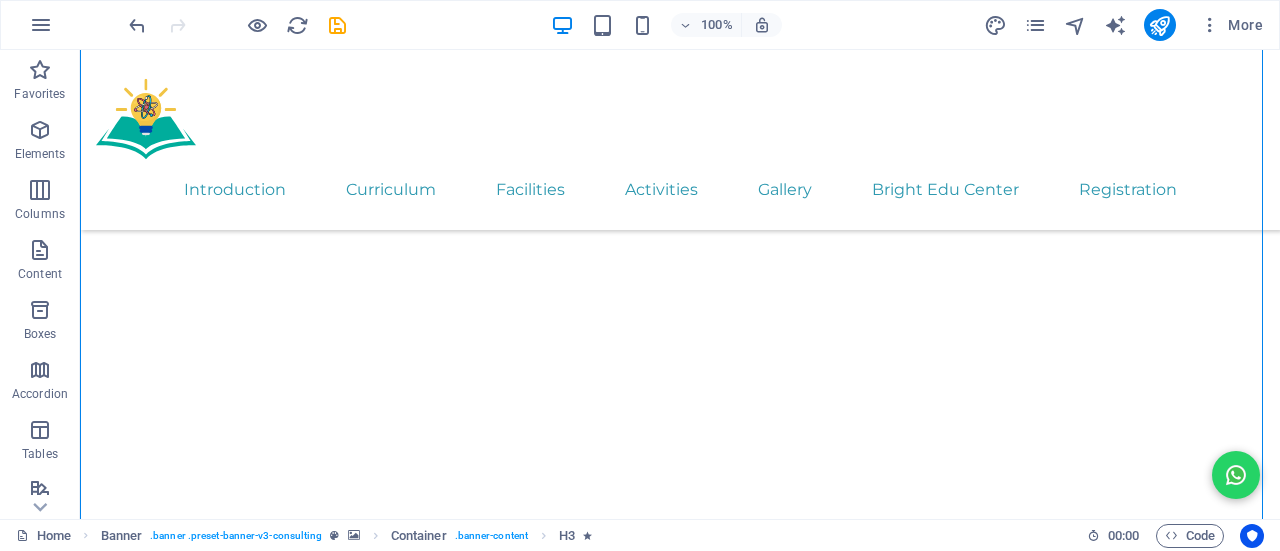 drag, startPoint x: 916, startPoint y: 330, endPoint x: 901, endPoint y: 249, distance: 82.37718 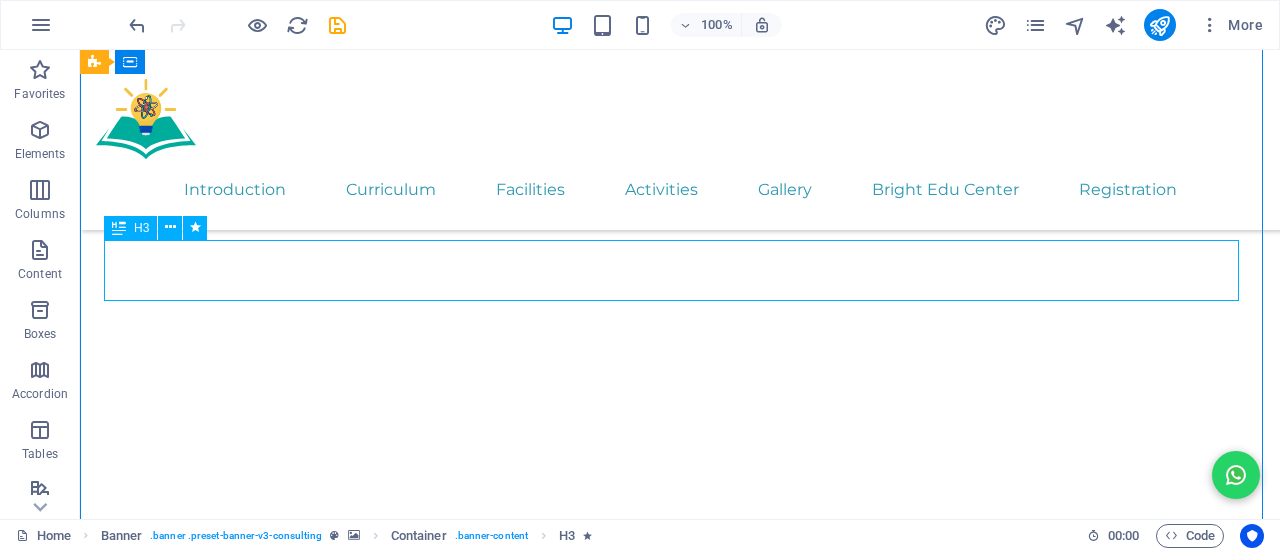 click on "Penerimaan Peserta Didik Baru (PPDB) Tahun Ajaran 2025/2026" at bounding box center [680, 1014] 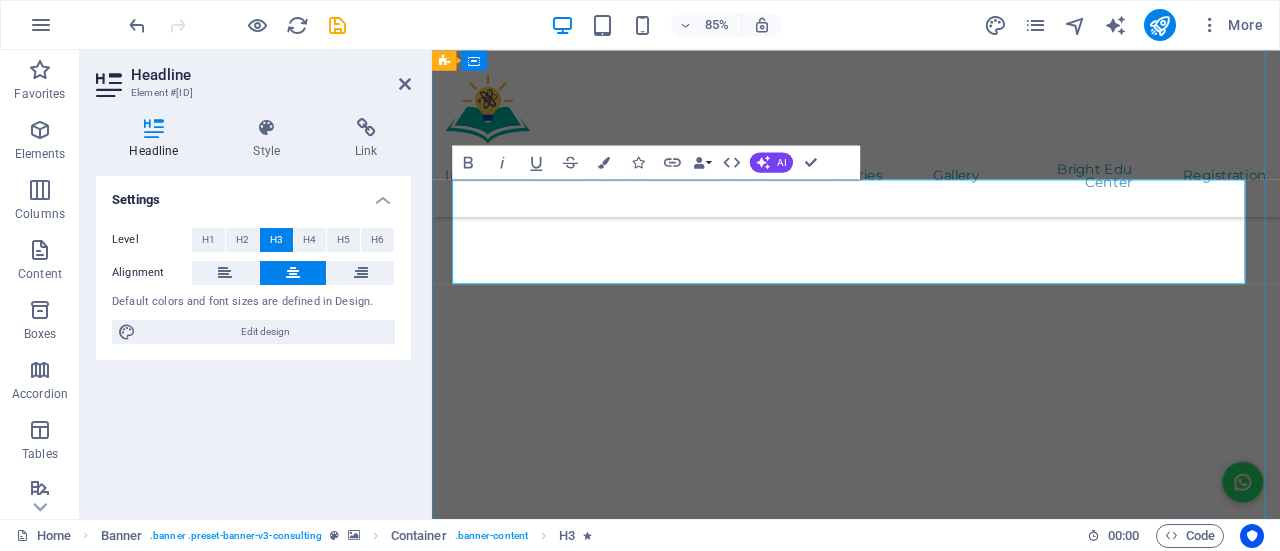 type 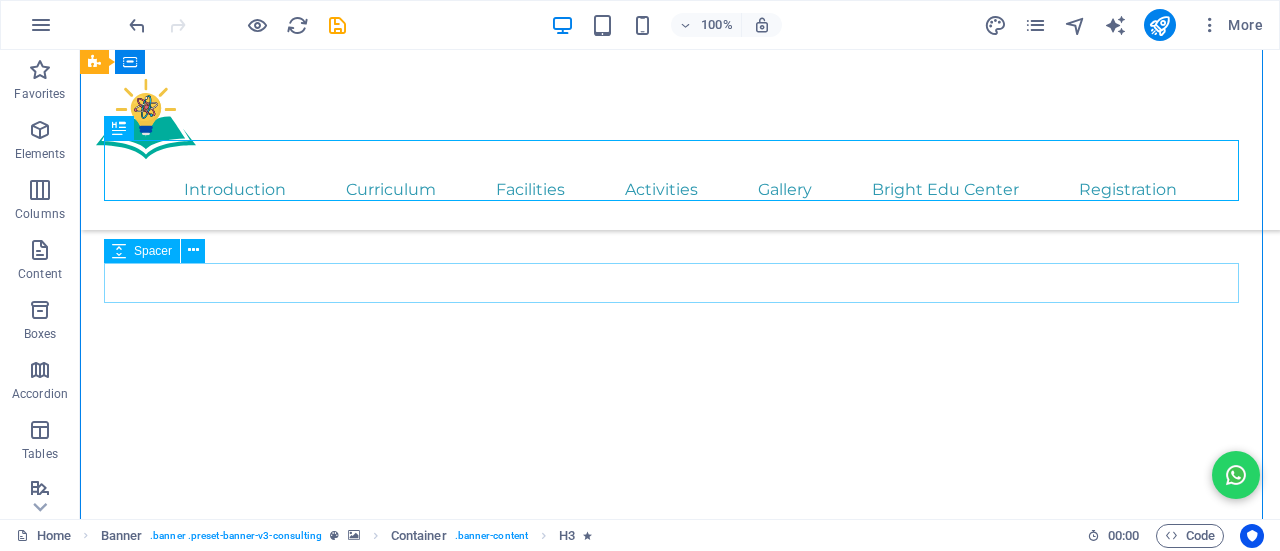 scroll, scrollTop: 300, scrollLeft: 0, axis: vertical 